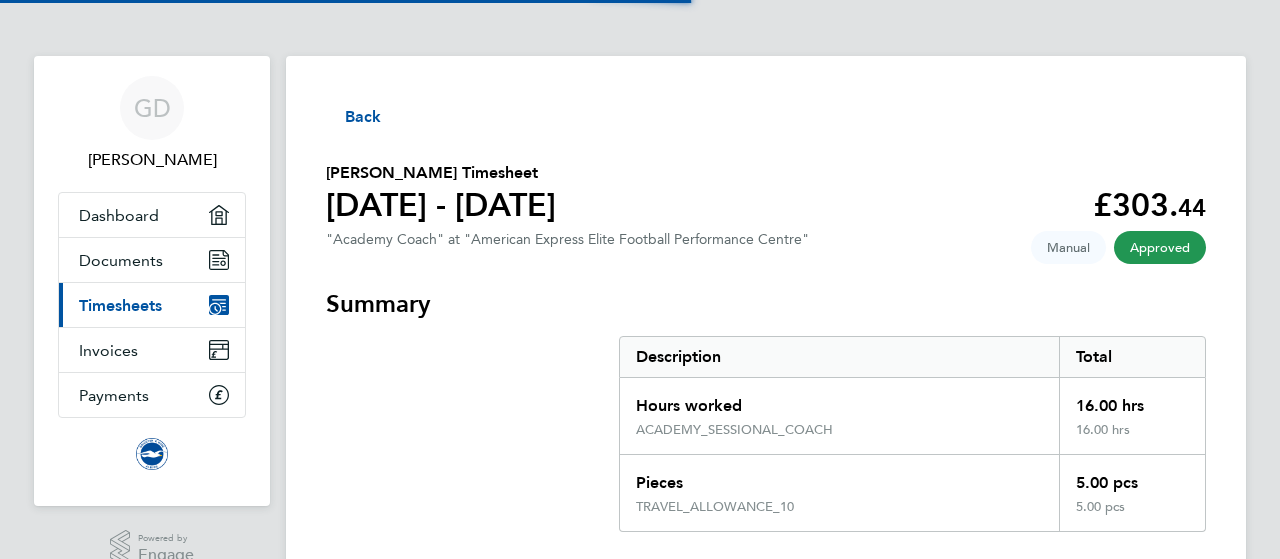 scroll, scrollTop: 0, scrollLeft: 0, axis: both 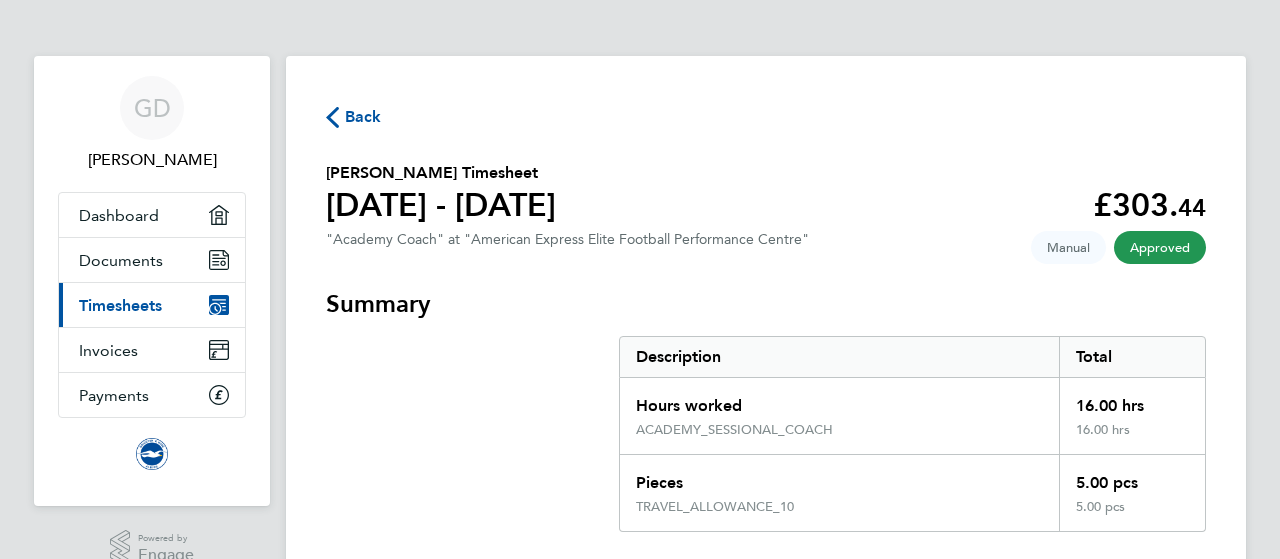 click on "Back" 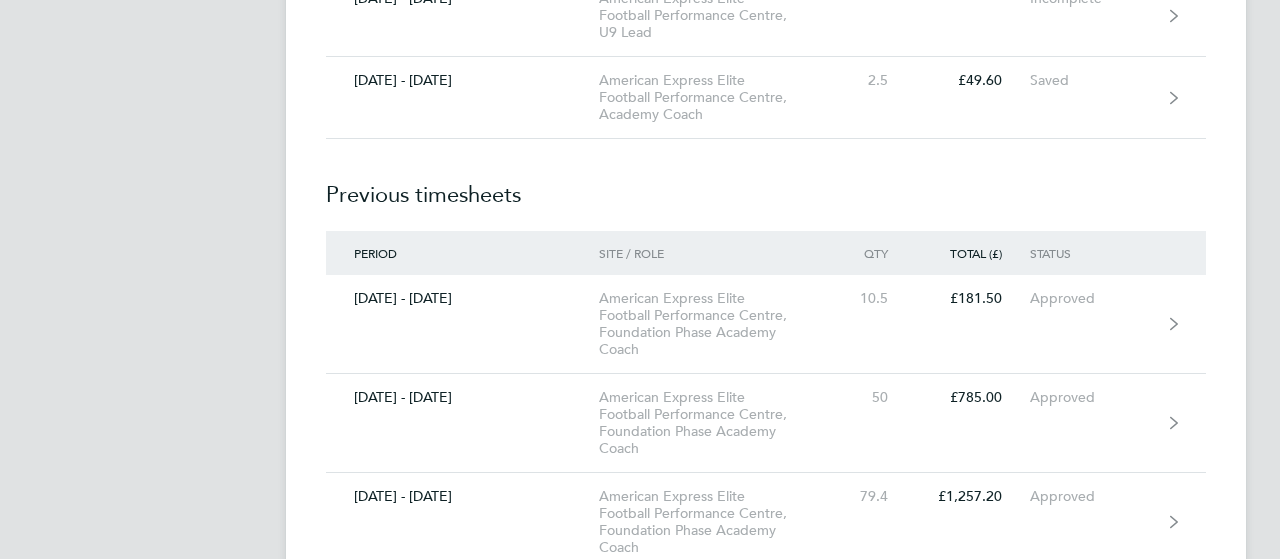 scroll, scrollTop: 1957, scrollLeft: 0, axis: vertical 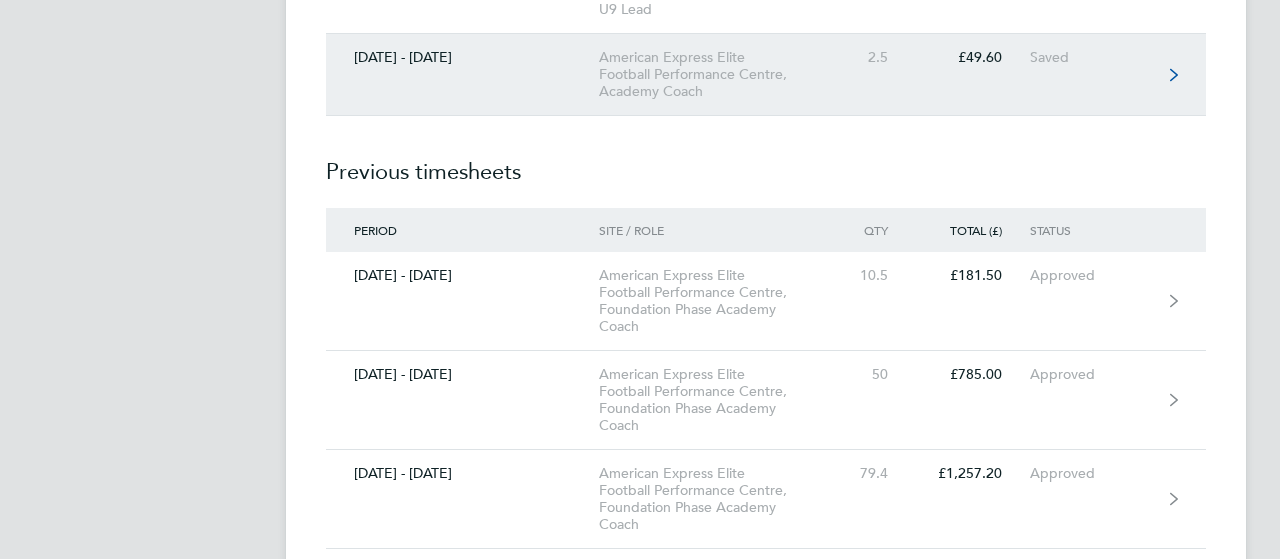 click on "£49.60" 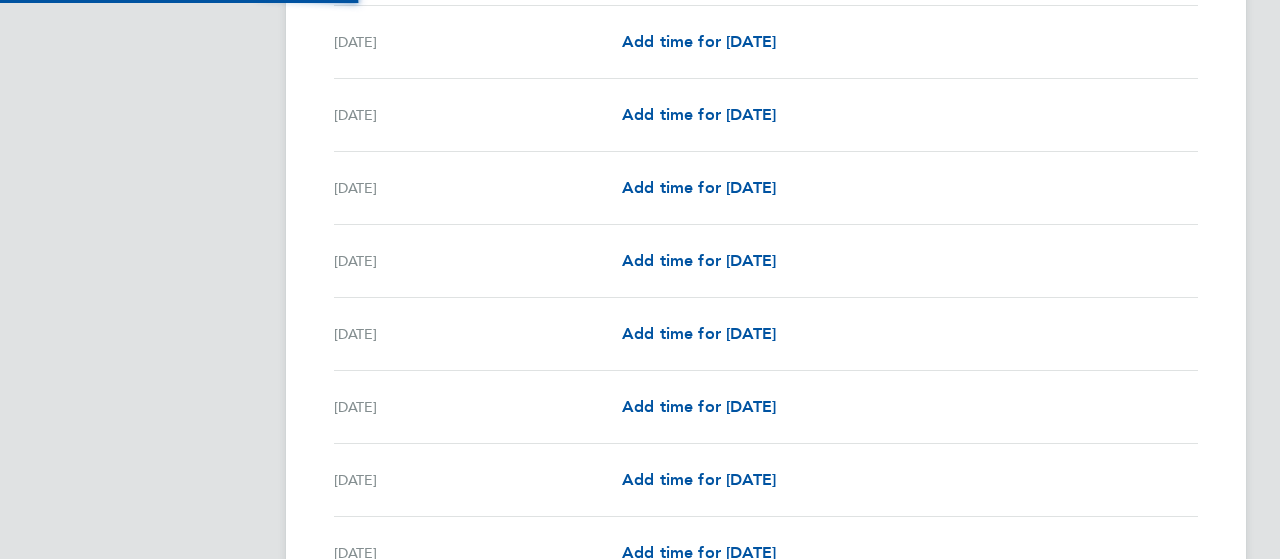scroll, scrollTop: 0, scrollLeft: 0, axis: both 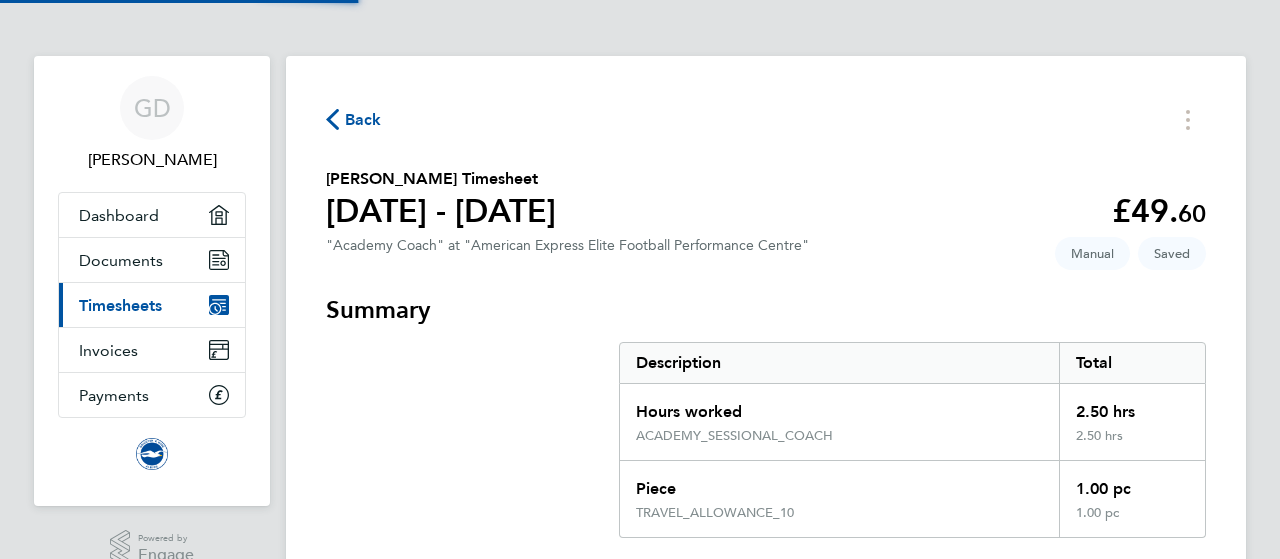 click on "Back
Graham Draper's Timesheet   01 - 31 Jul 2025   £49. 60  "Academy Coach" at "American Express Elite Football Performance Centre"   Saved   Manual   Summary   Description   Total   Hours worked   2.50 hrs   ACADEMY_SESSIONAL_COACH   2.50 hrs   Piece   1.00 pc   TRAVEL_ALLOWANCE_10   1.00 pc   Time Worked   Tue 01 Jul   Add time for Tue 01 Jul   Add time for Tue 01 Jul   Wed 02 Jul   17:30 to 20:00   |   0 min   2.50 hrs   |   ACADEMY_SESSIONAL_COACH   (£15.84) =   £39.60   1 piece   TRAVEL_ALLOWANCE_10   (£10.00) =   £10.00   Edit   Thu 03 Jul   Add time for Thu 03 Jul   Add time for Thu 03 Jul   Fri 04 Jul   Add time for Fri 04 Jul   Add time for Fri 04 Jul   Sat 05 Jul   Add time for Sat 05 Jul   Add time for Sat 05 Jul   Sun 06 Jul   Add time for Sun 06 Jul   Add time for Sun 06 Jul   Mon 07 Jul   Add time for Mon 07 Jul   Add time for Mon 07 Jul   Tue 08 Jul   Add time for Tue 08 Jul   Add time for Tue 08 Jul   Wed 09 Jul   Add time for Wed 09 Jul   Add time for Wed 09 Jul" 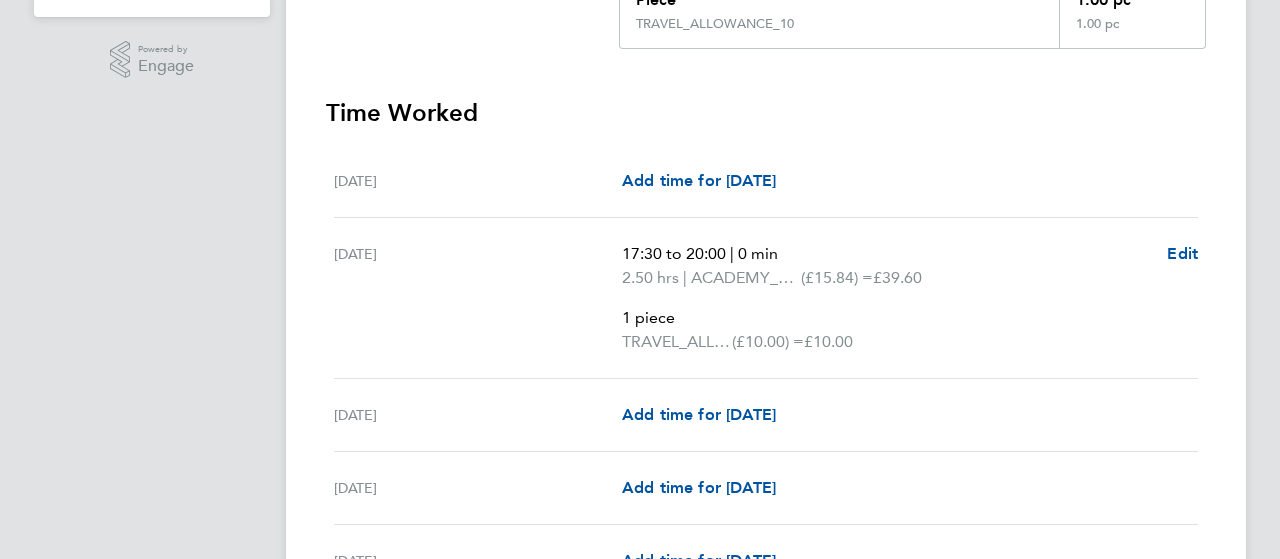 scroll, scrollTop: 978, scrollLeft: 0, axis: vertical 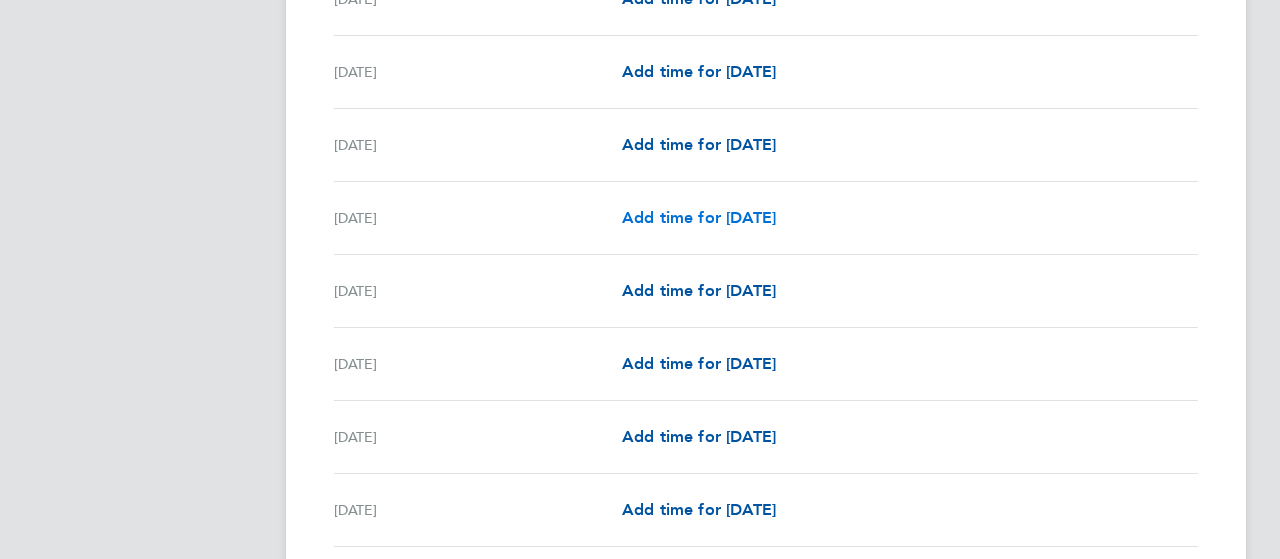 click on "Add time for [DATE]" at bounding box center [699, 217] 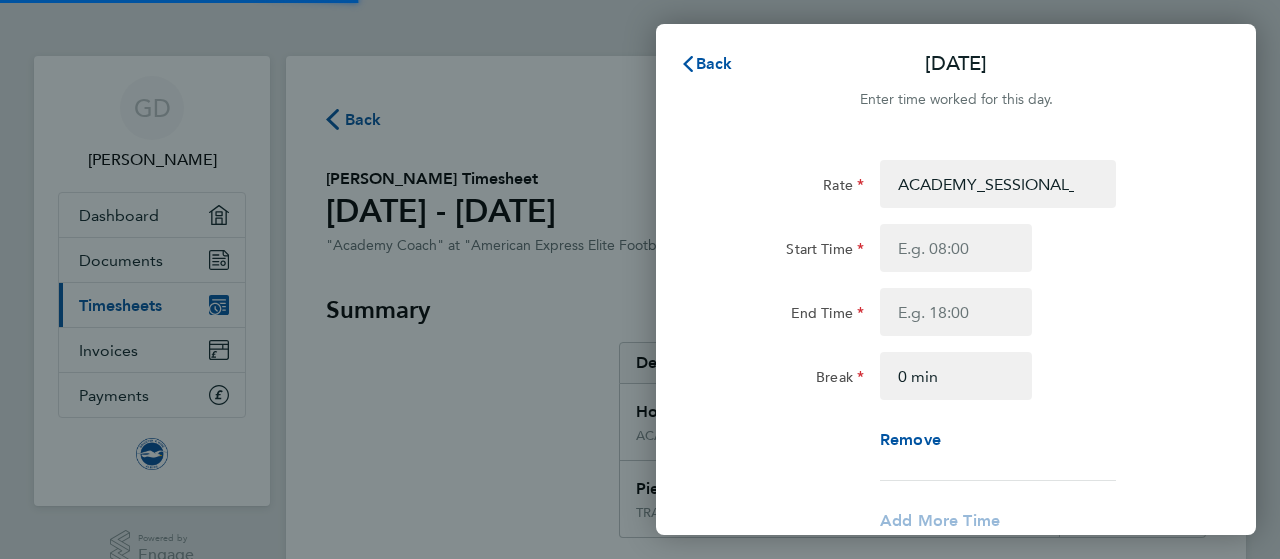 scroll, scrollTop: 0, scrollLeft: 0, axis: both 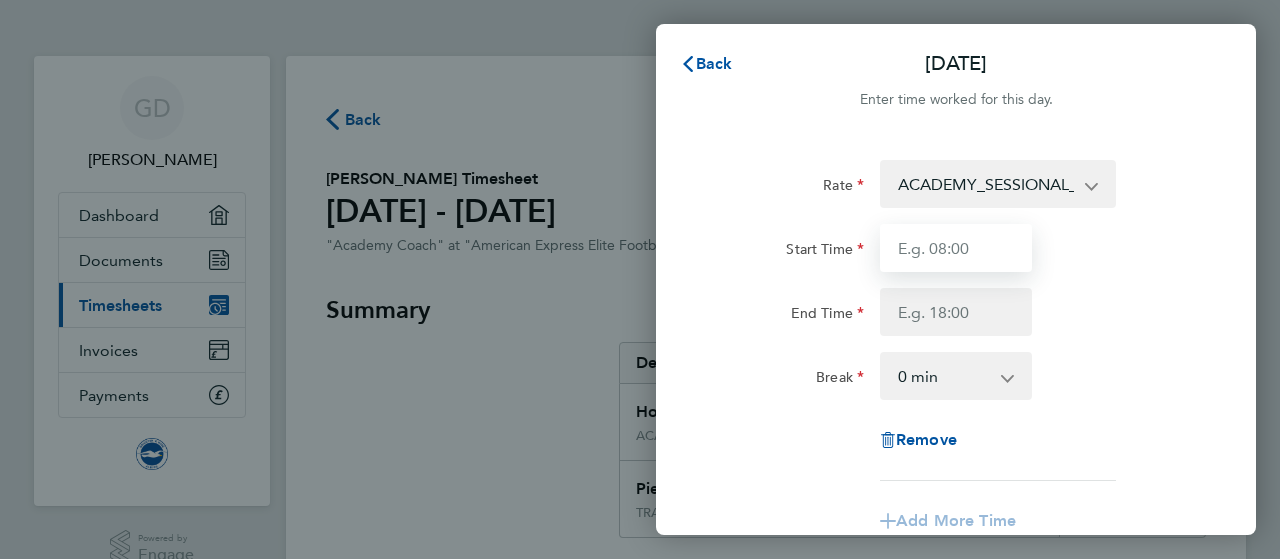 click on "Start Time" at bounding box center [956, 248] 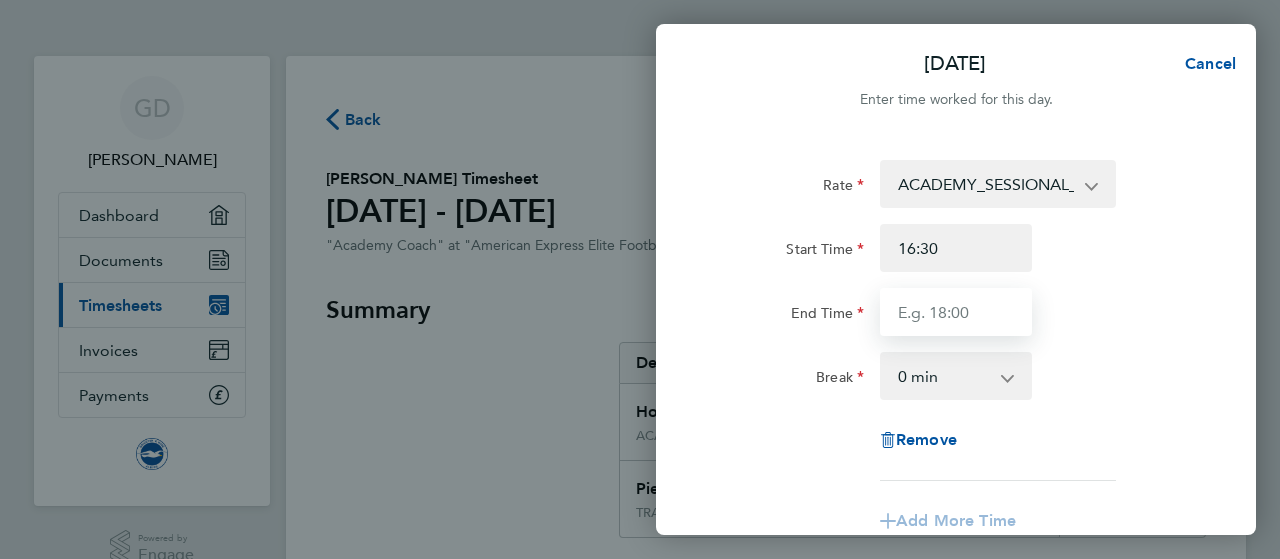 click on "End Time" at bounding box center [956, 312] 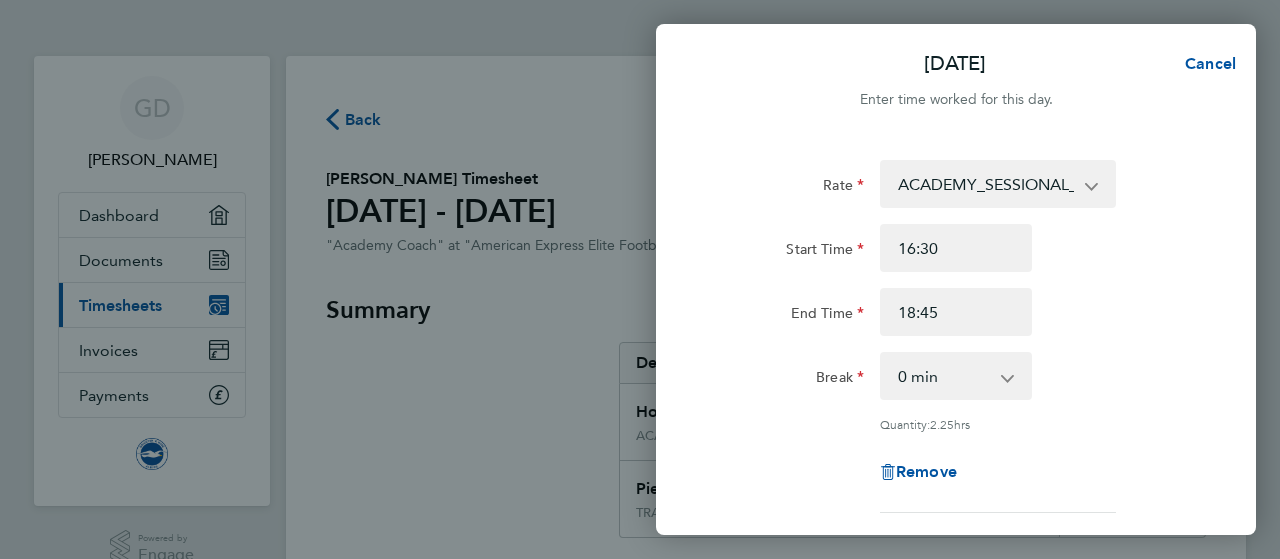 click on "End Time 18:45" 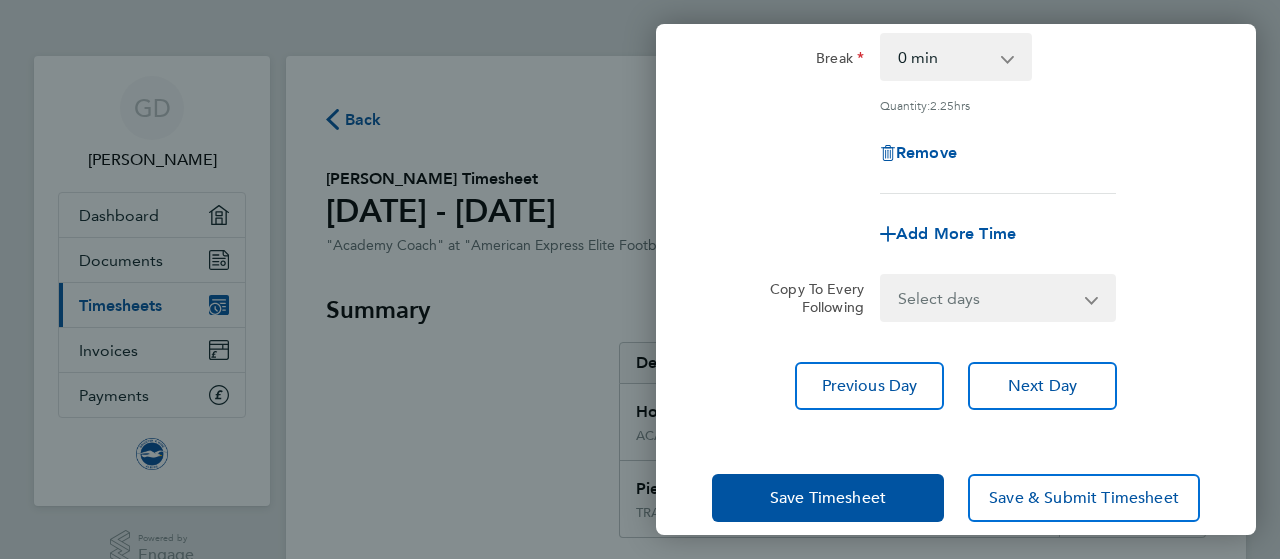 scroll, scrollTop: 344, scrollLeft: 0, axis: vertical 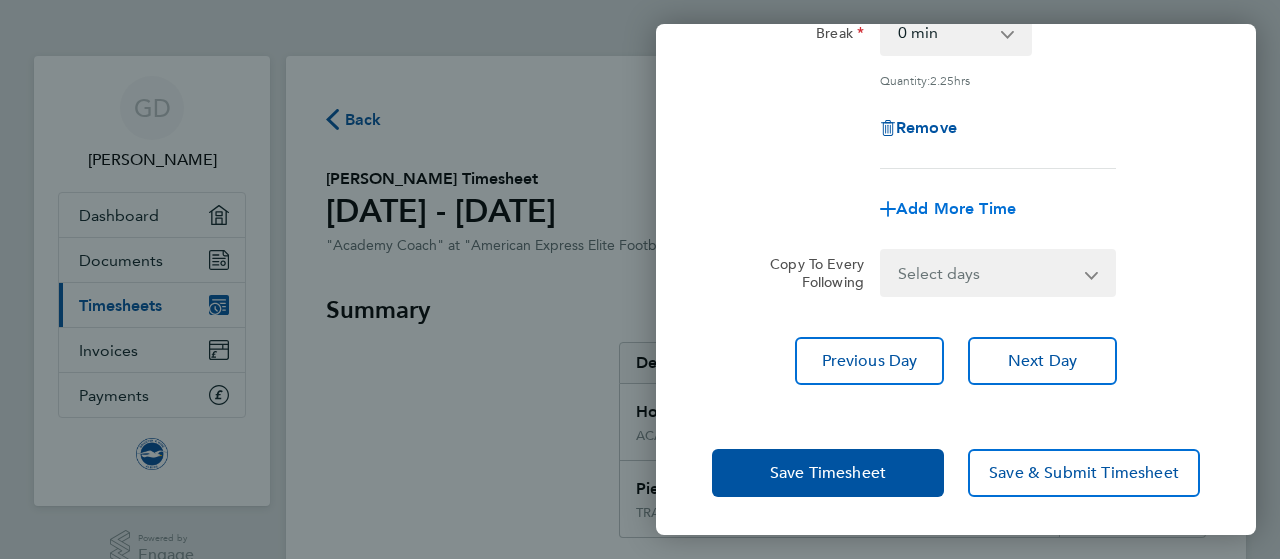 click on "Add More Time" 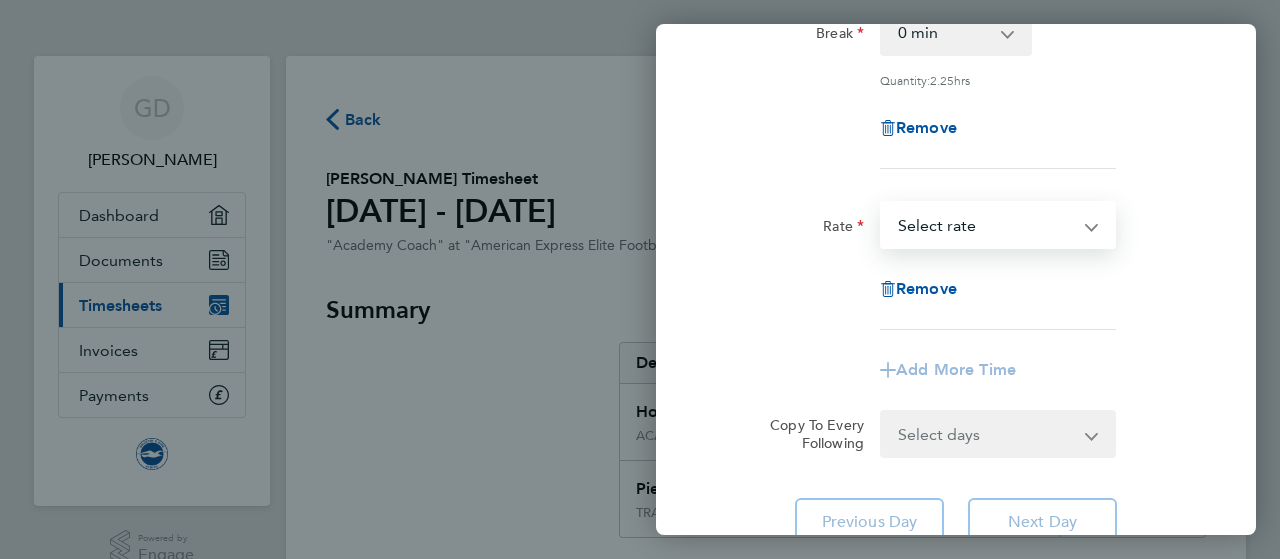 click on "TRAVEL_ALLOWANCE_10 - 10.00   ACADEMY_SESSIONAL_COACH - 15.84   Select rate" at bounding box center [986, 225] 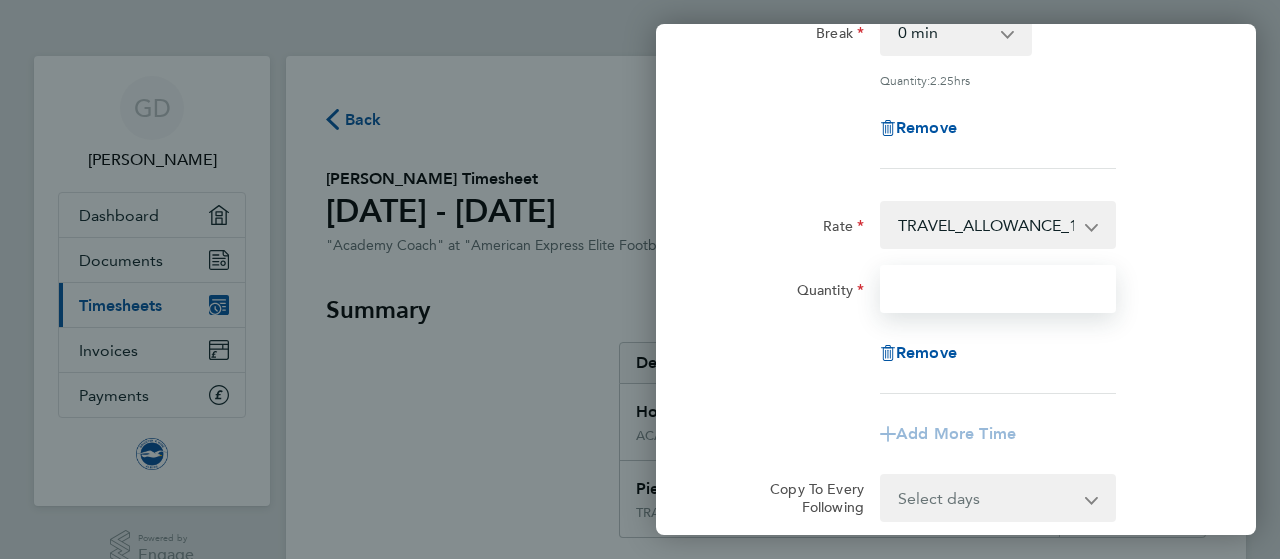 click on "Quantity" at bounding box center (998, 289) 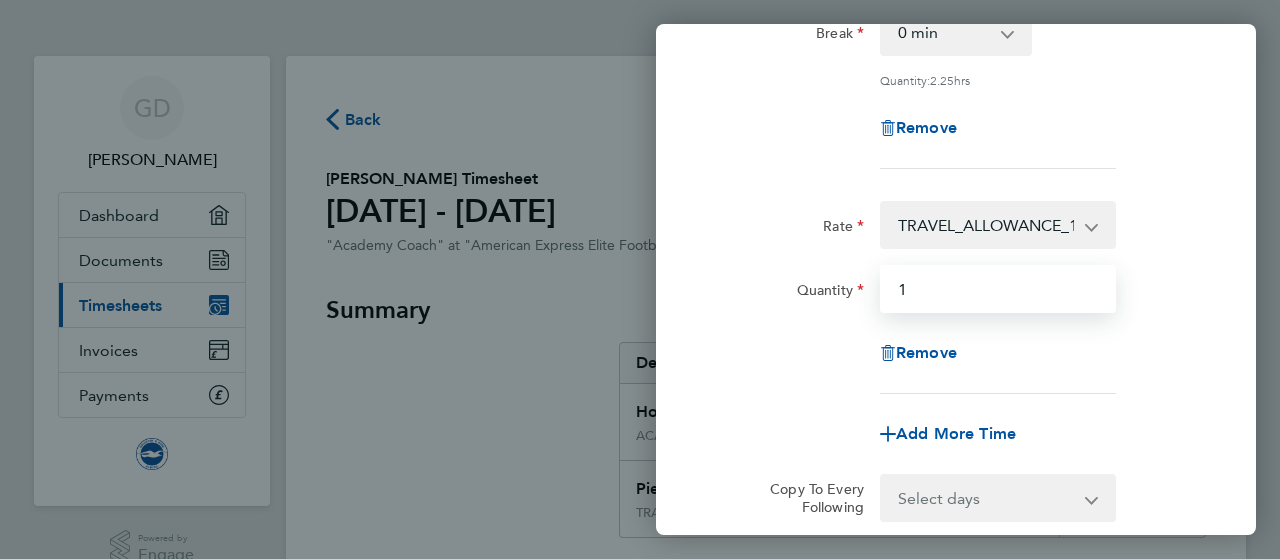 type on "1" 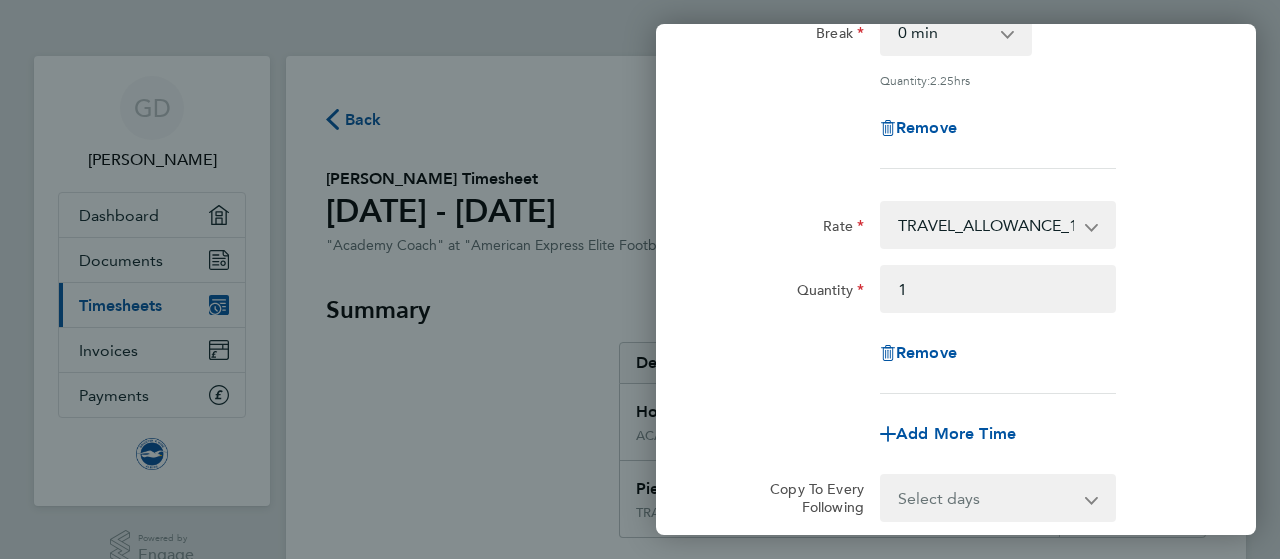 click on "Rate  ACADEMY_SESSIONAL_COACH - 15.84   TRAVEL_ALLOWANCE_10 - 10.00
Start Time 16:30 End Time 18:45 Break  0 min   15 min   30 min   45 min   60 min   75 min   90 min
Quantity:  2.25  hrs
Remove  Rate  TRAVEL_ALLOWANCE_10 - 10.00   ACADEMY_SESSIONAL_COACH - 15.84
Quantity 1
Remove
Add More Time  Copy To Every Following  Select days   Day   Weekday (Mon-Fri)   Weekend (Sat-Sun)   Monday   Tuesday   Wednesday   Thursday   Friday   Saturday   Sunday
Previous Day   Next Day" 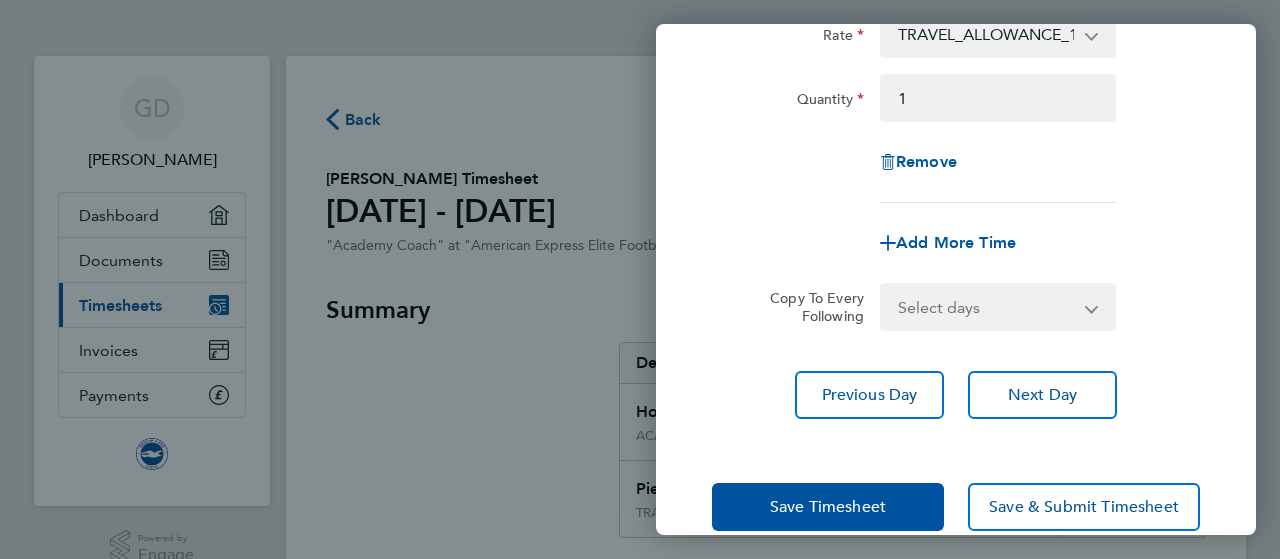 scroll, scrollTop: 568, scrollLeft: 0, axis: vertical 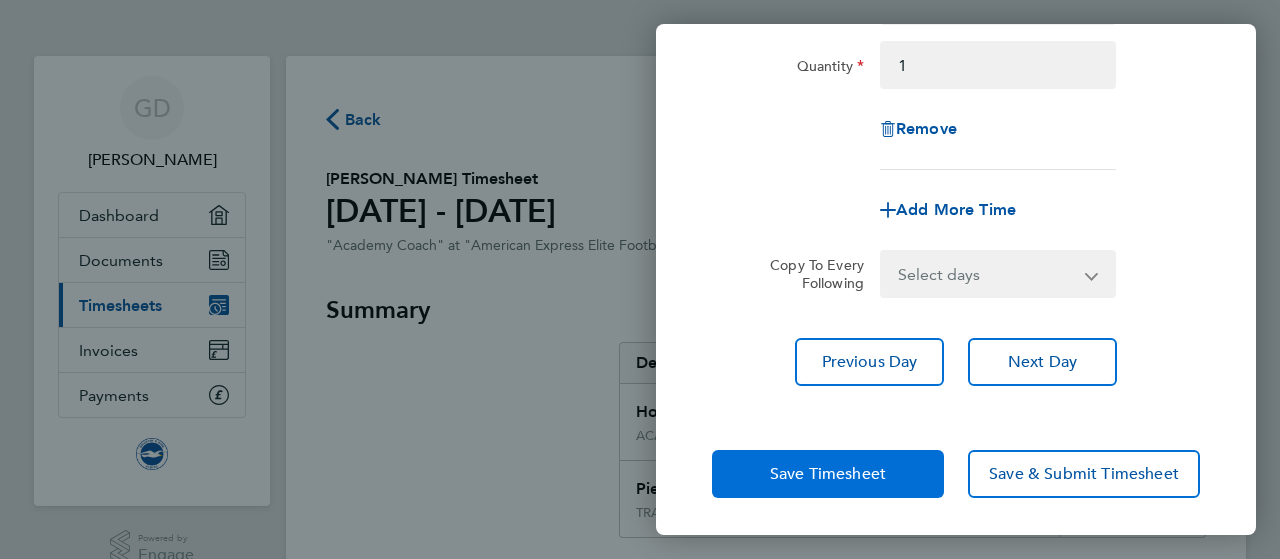 click on "Save Timesheet" 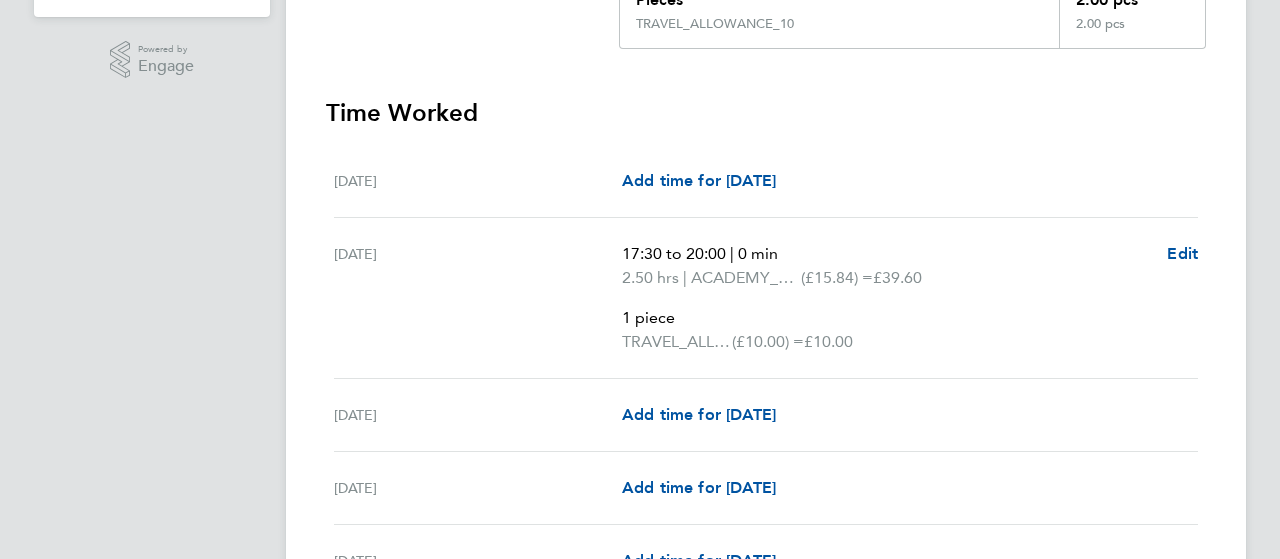 scroll, scrollTop: 978, scrollLeft: 0, axis: vertical 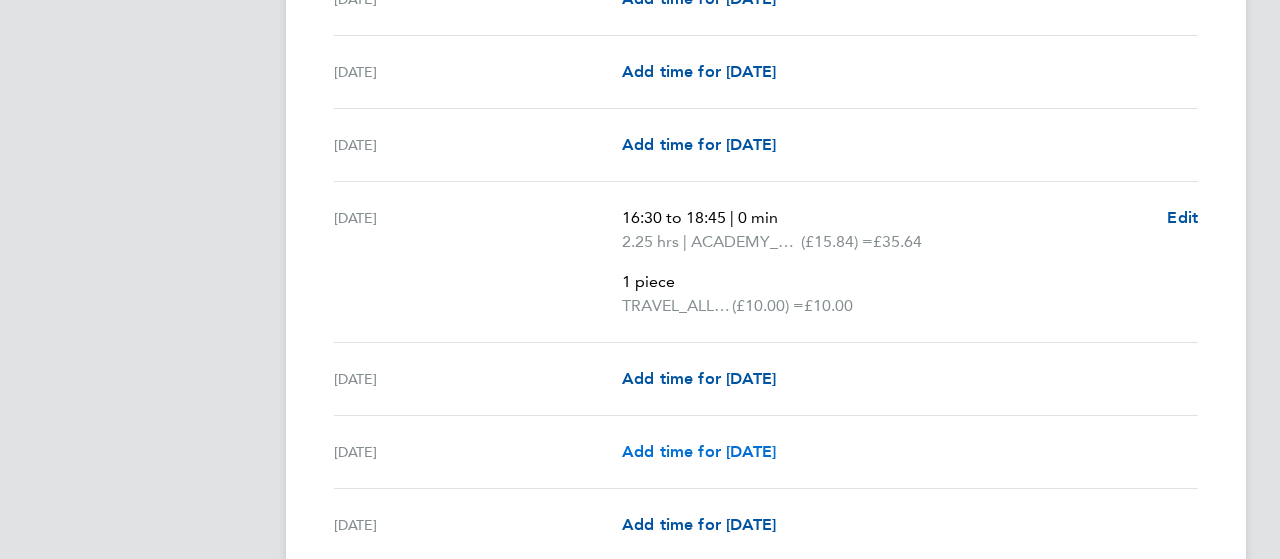 click on "Add time for [DATE]" at bounding box center (699, 451) 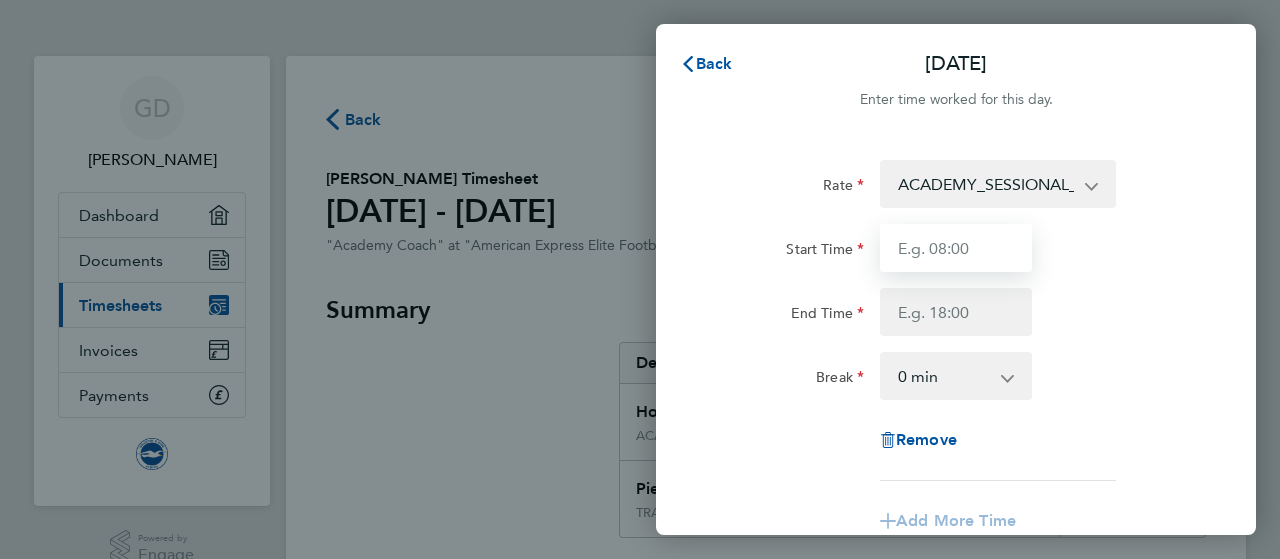 click on "Start Time" at bounding box center [956, 248] 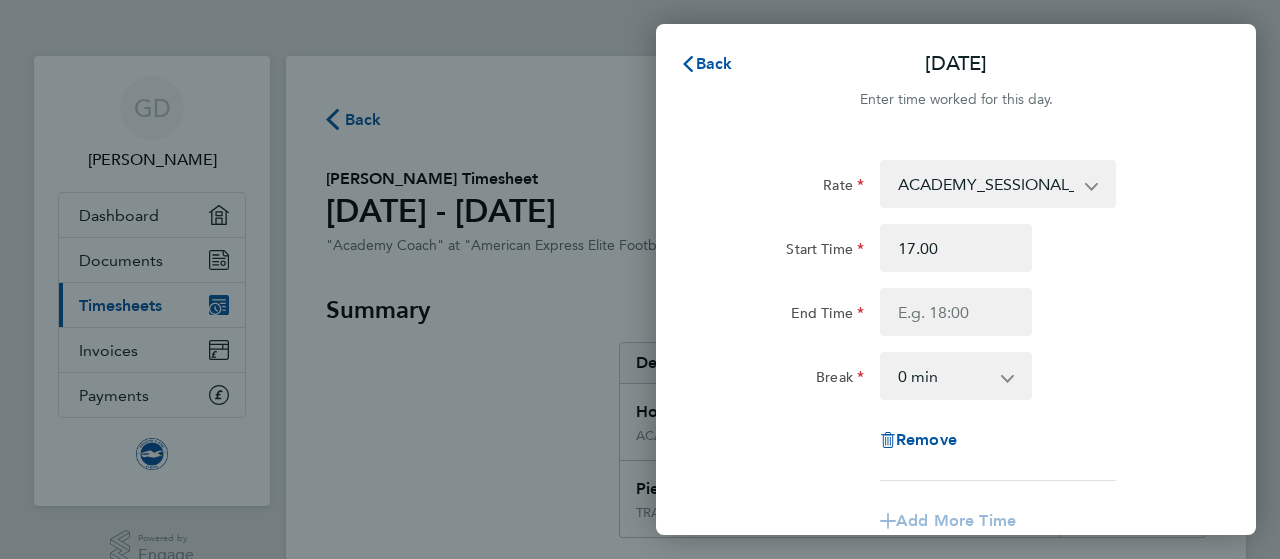 type on "17:00" 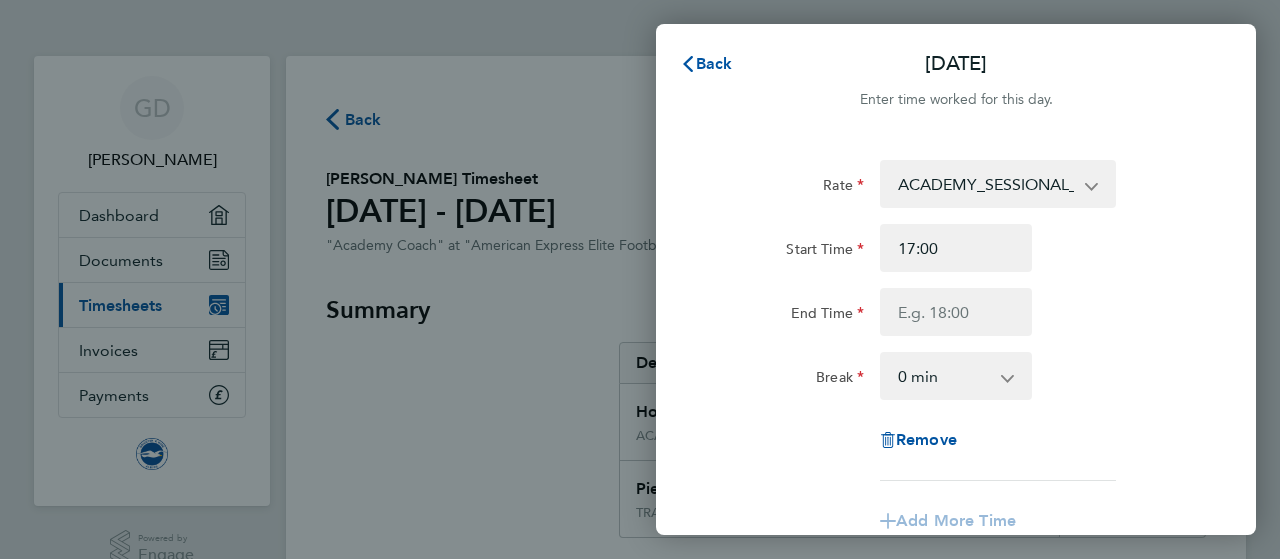 click on "End Time" 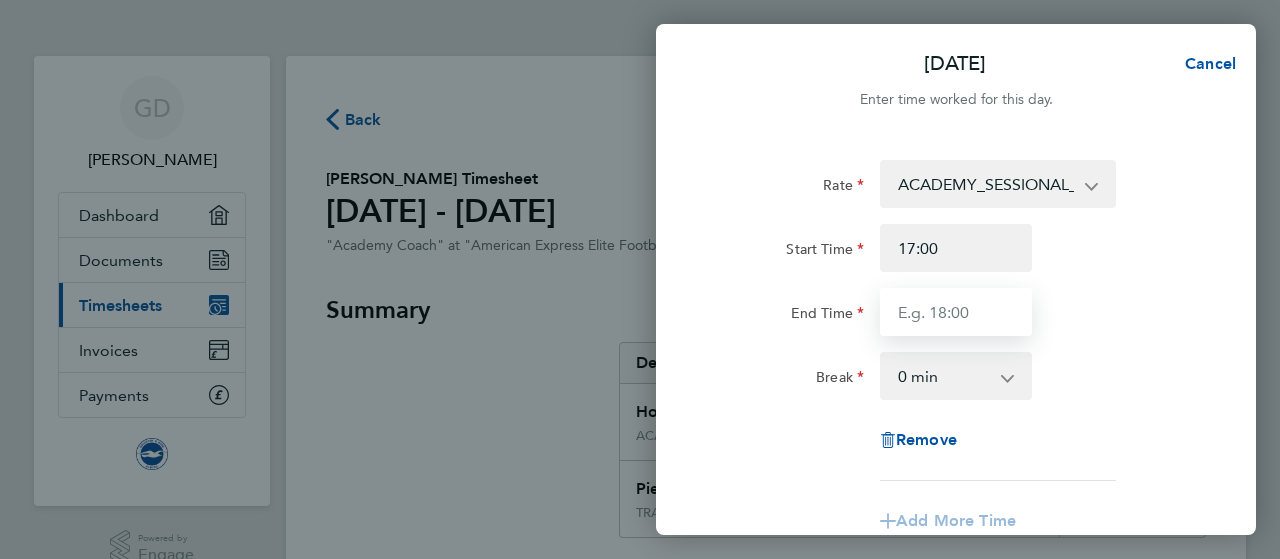 click on "End Time" at bounding box center [956, 312] 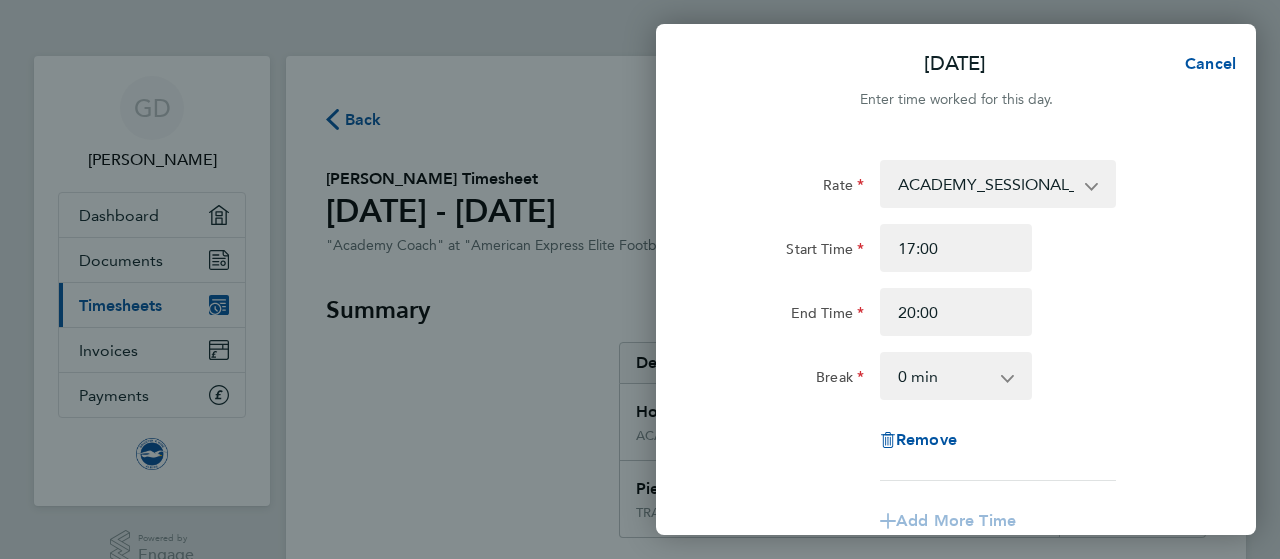 type on "20:00" 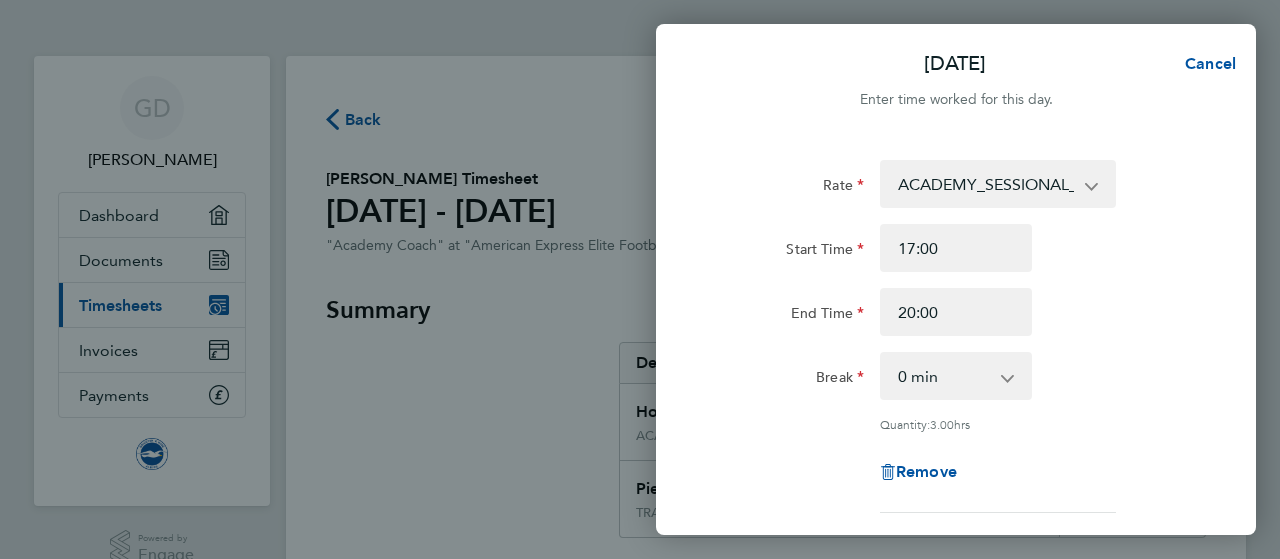 click on "Break  0 min   15 min   30 min   45 min   60 min   75 min   90 min" 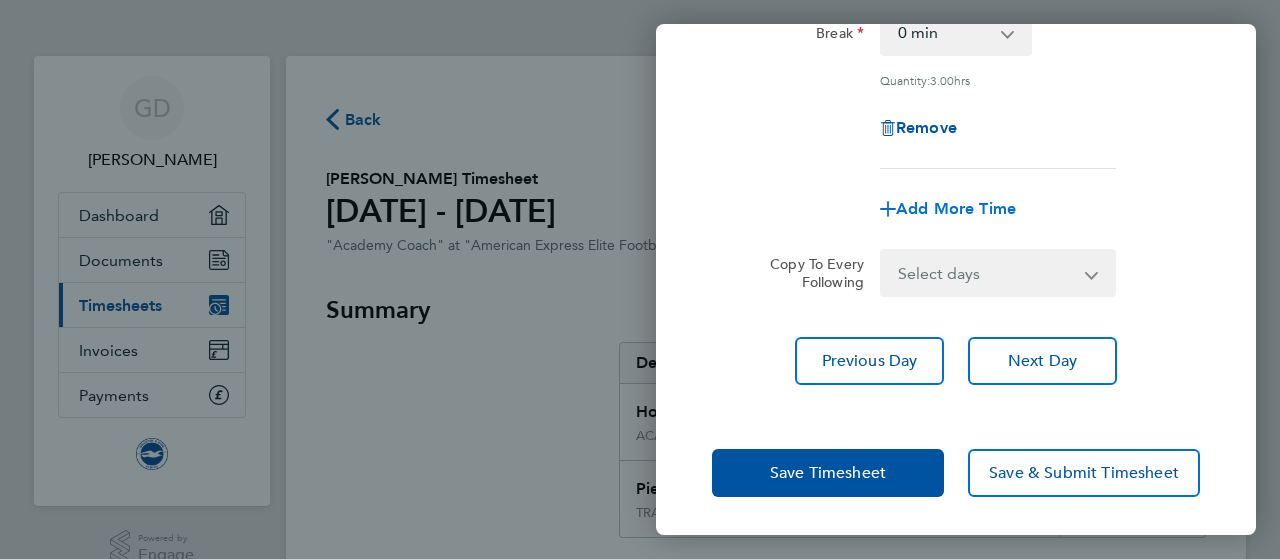 click on "Add More Time" 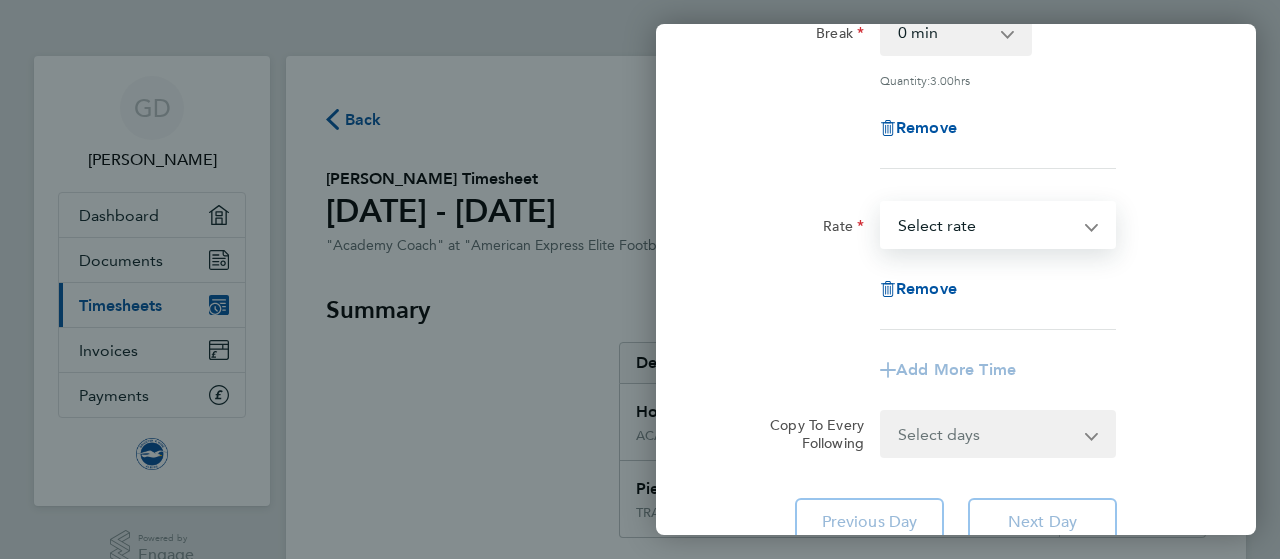 click on "TRAVEL_ALLOWANCE_10 - 10.00   ACADEMY_SESSIONAL_COACH - 15.84   Select rate" at bounding box center [986, 225] 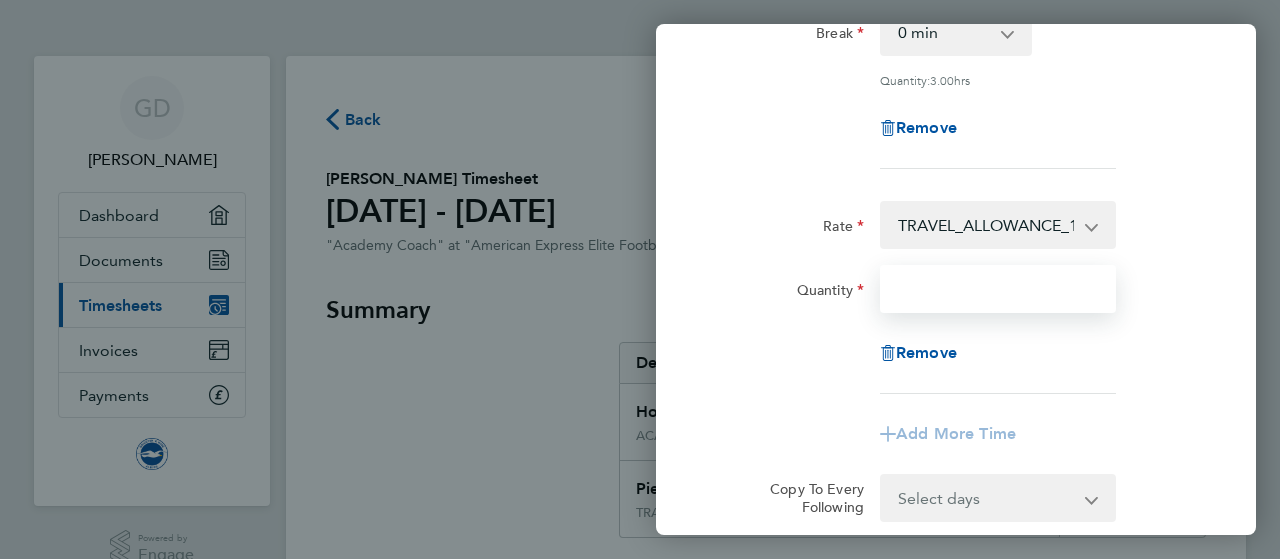 click on "Quantity" at bounding box center (998, 289) 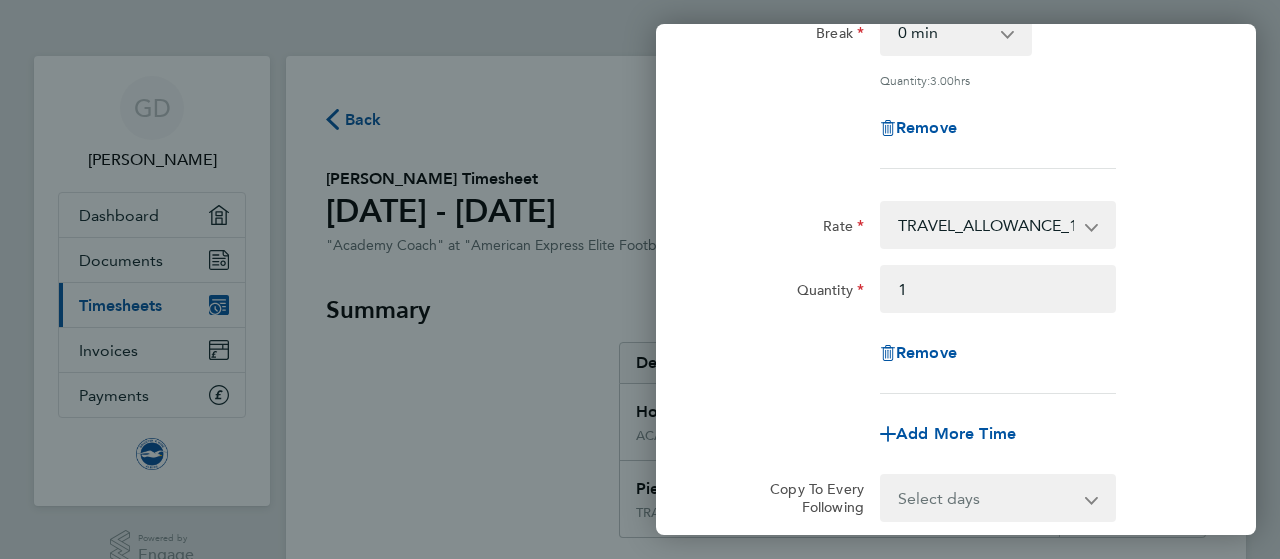 click on "Rate  ACADEMY_SESSIONAL_COACH - 15.84   TRAVEL_ALLOWANCE_10 - 10.00
Start Time 17:00 End Time 20:00 Break  0 min   15 min   30 min   45 min   60 min   75 min   90 min
Quantity:  3.00  hrs
Remove  Rate  TRAVEL_ALLOWANCE_10 - 10.00   ACADEMY_SESSIONAL_COACH - 15.84
Quantity 1
Remove
Add More Time  Copy To Every Following  Select days   Day   Weekday (Mon-Fri)   Weekend (Sat-Sun)   Monday   Tuesday   Wednesday   Thursday   Friday   Saturday   Sunday
Previous Day   Next Day" 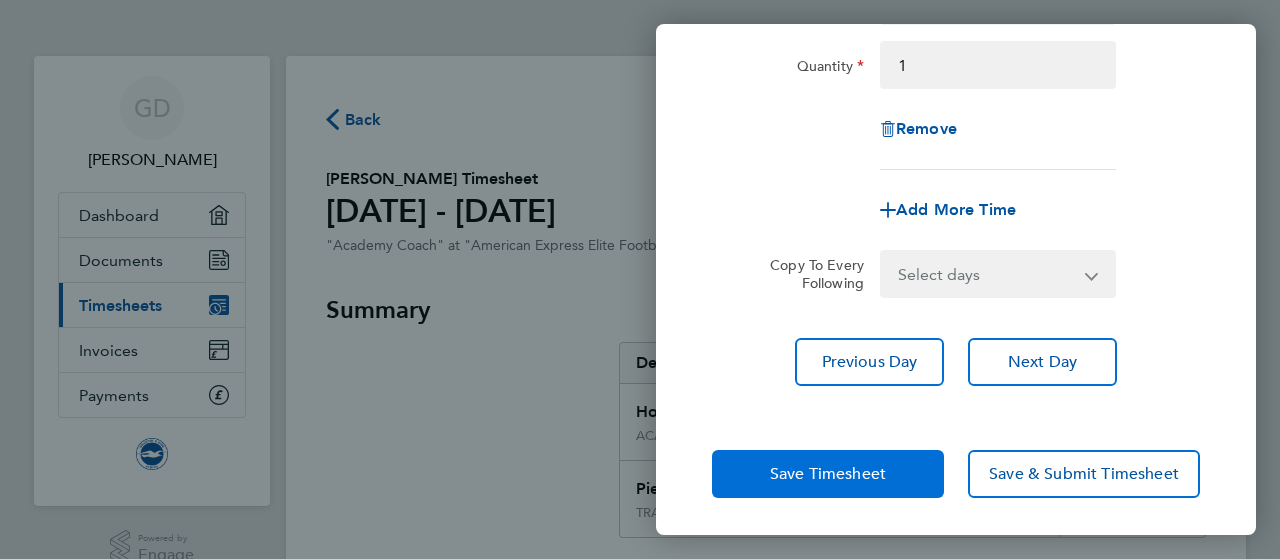 click on "Save Timesheet" 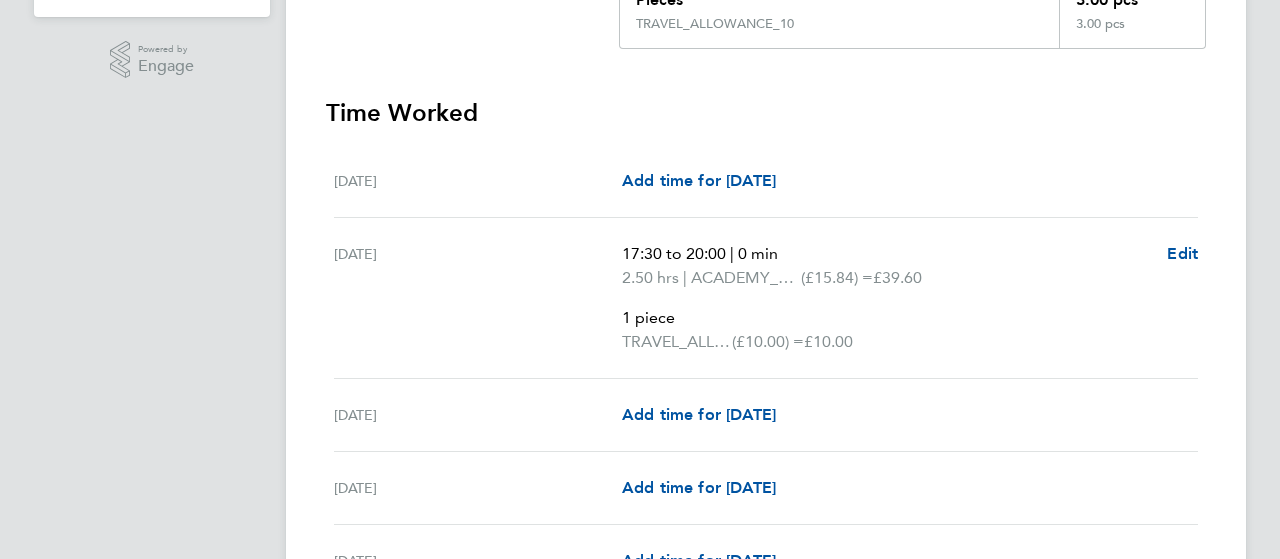 scroll, scrollTop: 978, scrollLeft: 0, axis: vertical 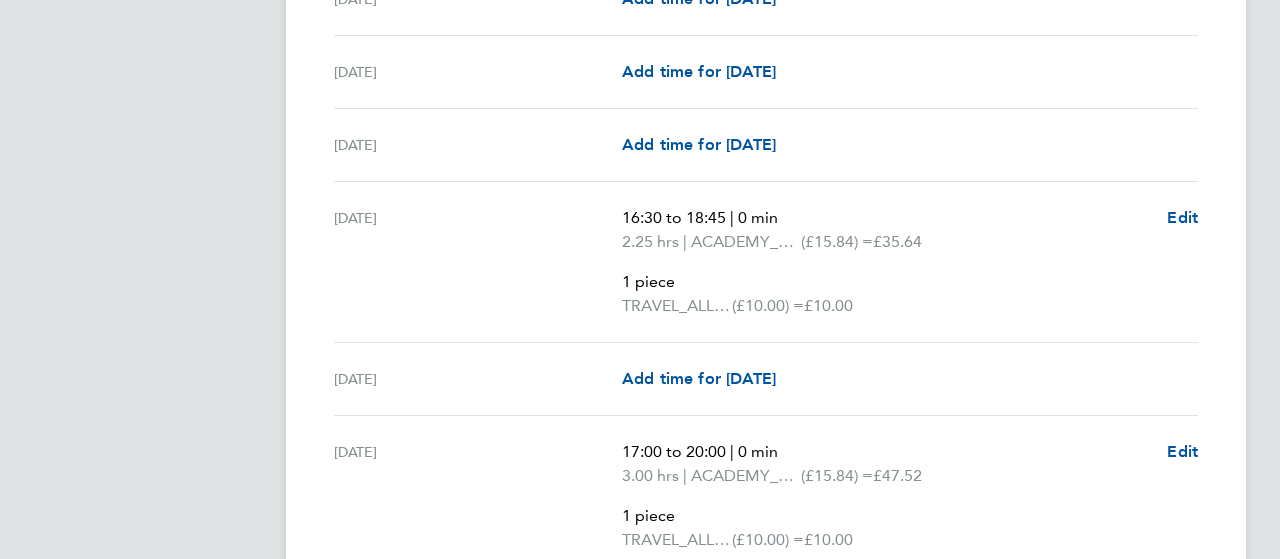 click on "GD   Graham Draper   Applications:   Dashboard
Documents
Current page:   Timesheets
Invoices
Payments
.st0{fill:#C0C1C2;}
Powered by Engage" at bounding box center [152, 718] 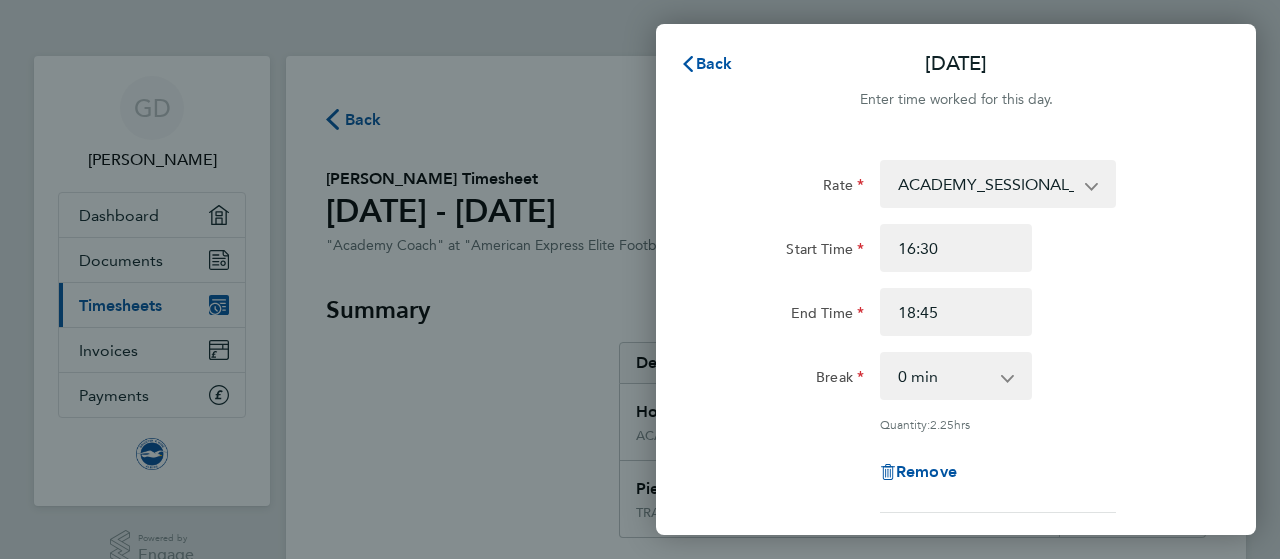 scroll, scrollTop: 0, scrollLeft: 0, axis: both 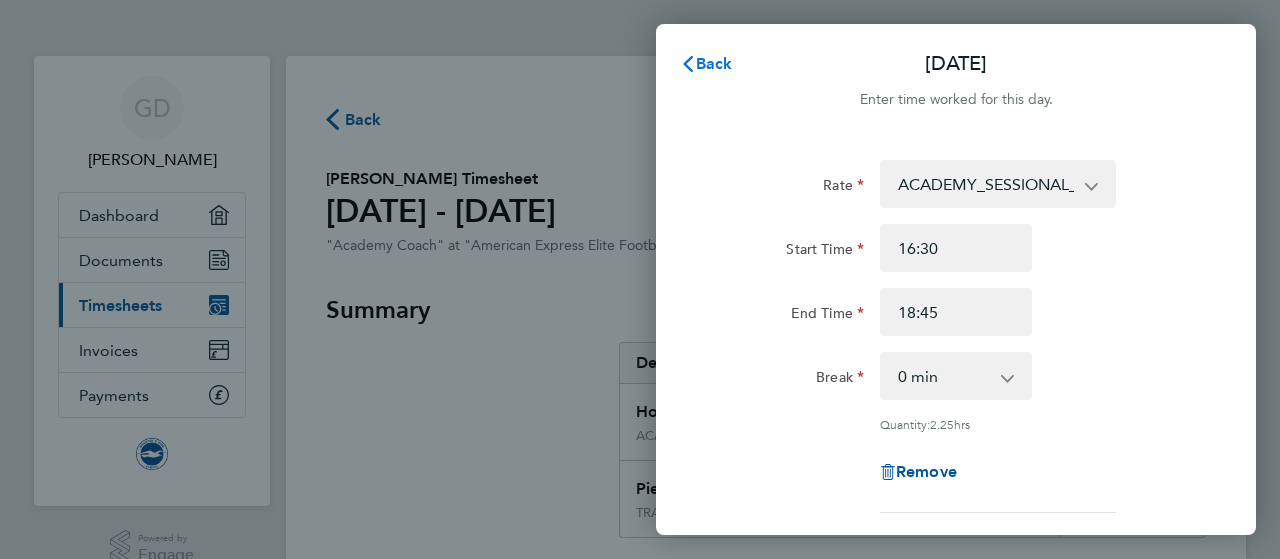 click on "Back" 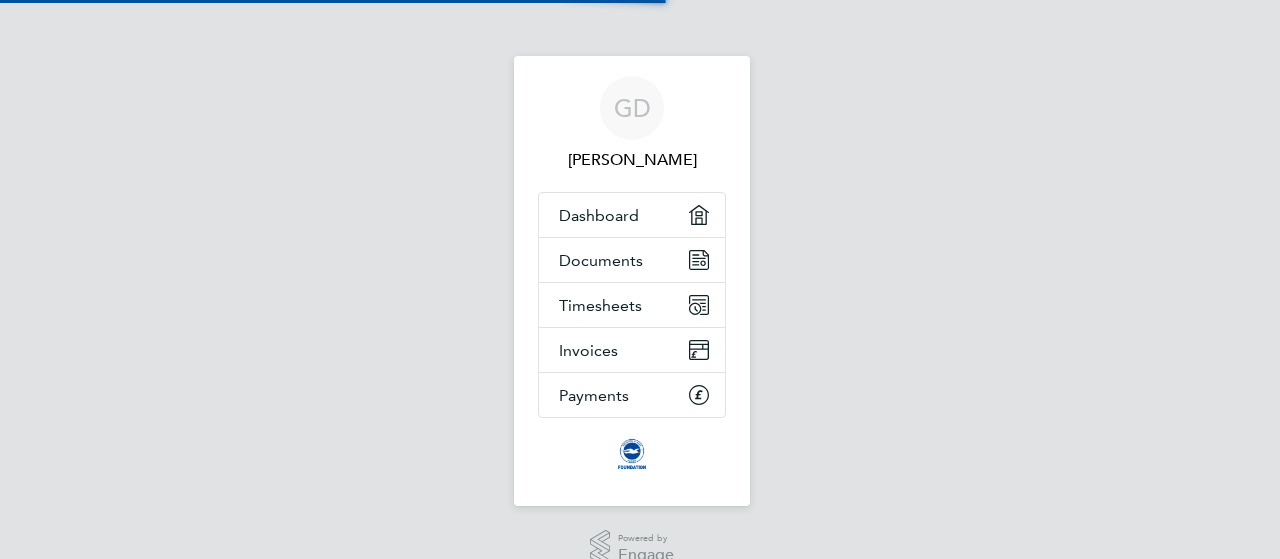 scroll, scrollTop: 0, scrollLeft: 0, axis: both 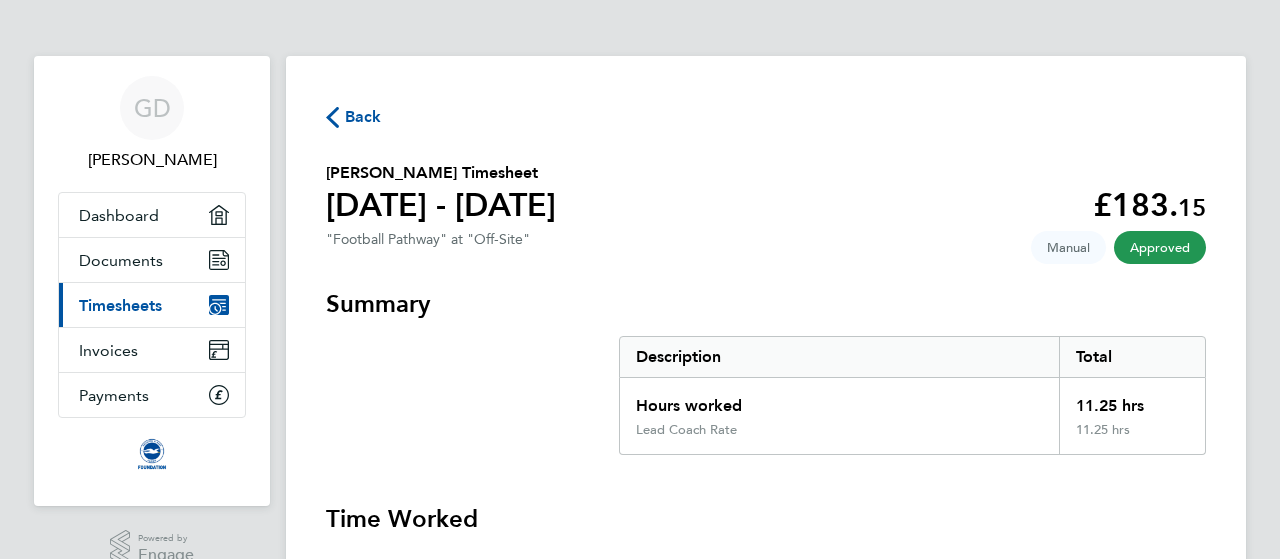 click on "Back" 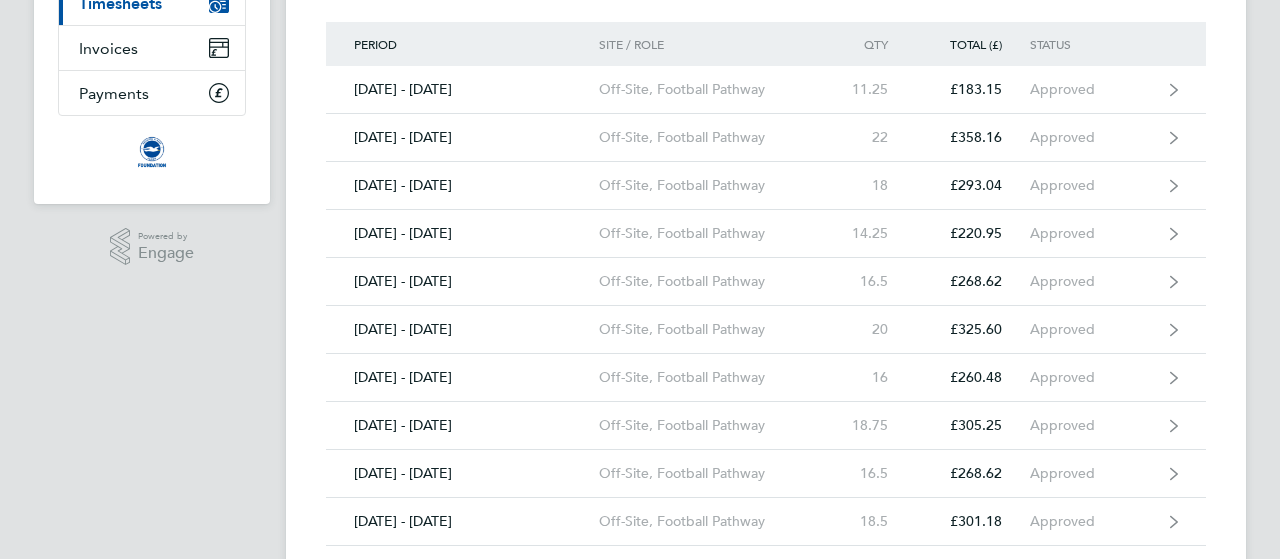scroll, scrollTop: 357, scrollLeft: 0, axis: vertical 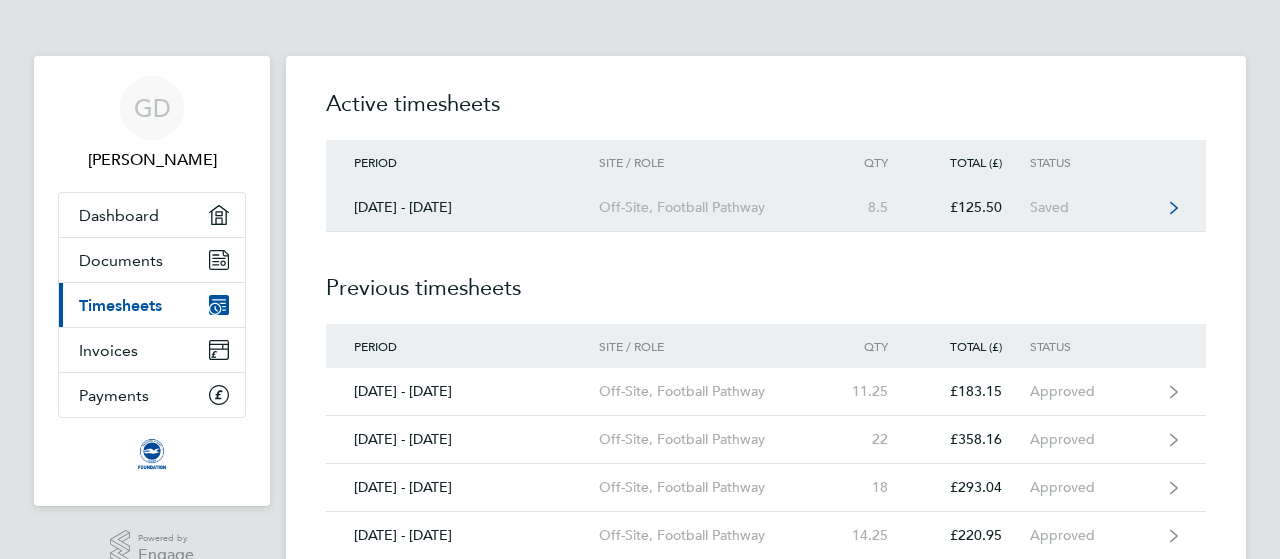 click on "[DATE] - [DATE]" 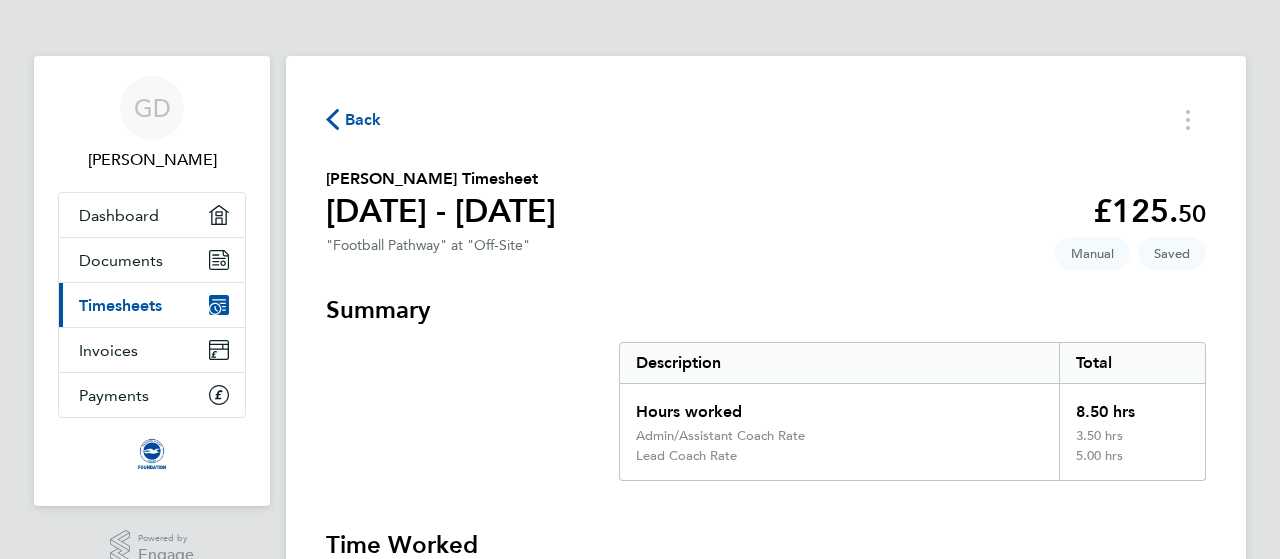 scroll, scrollTop: 489, scrollLeft: 0, axis: vertical 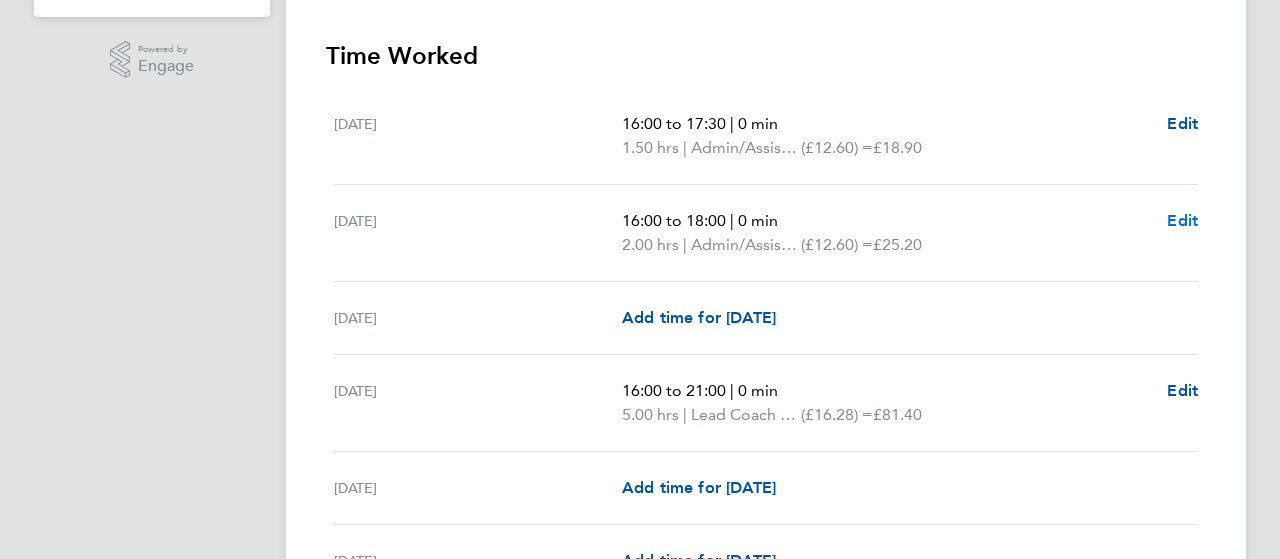 click on "Edit" at bounding box center [1182, 220] 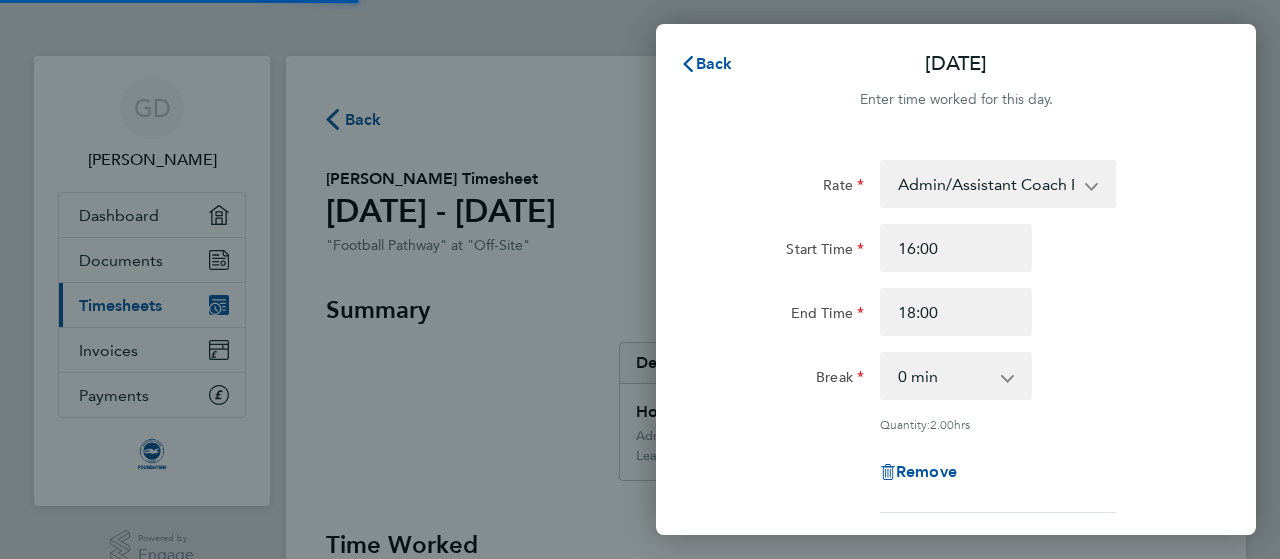 scroll, scrollTop: 0, scrollLeft: 0, axis: both 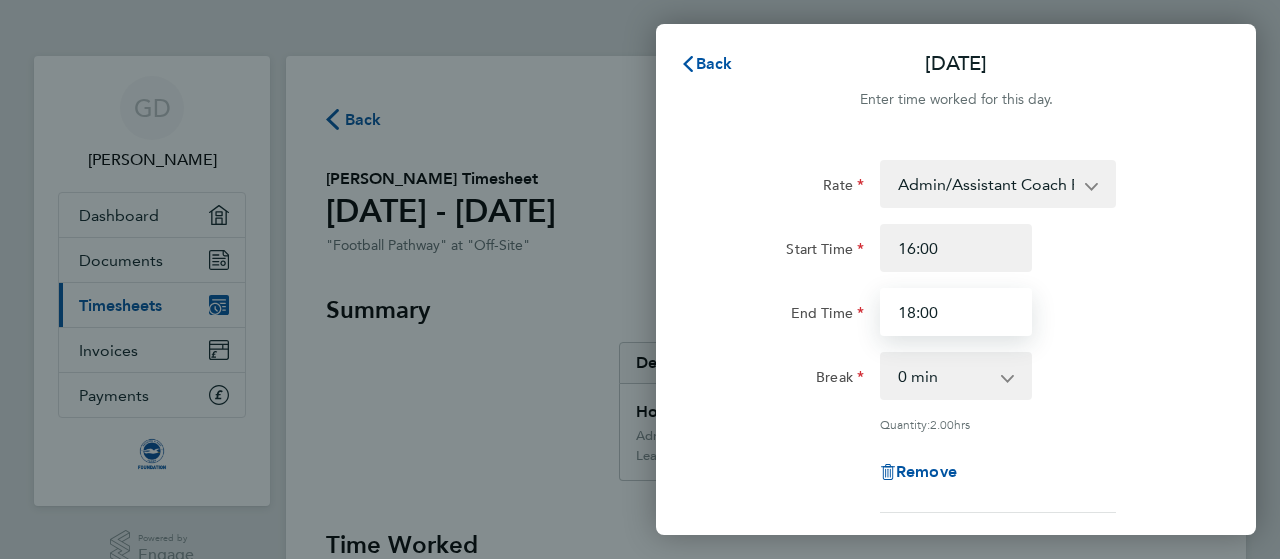 click on "18:00" at bounding box center [956, 312] 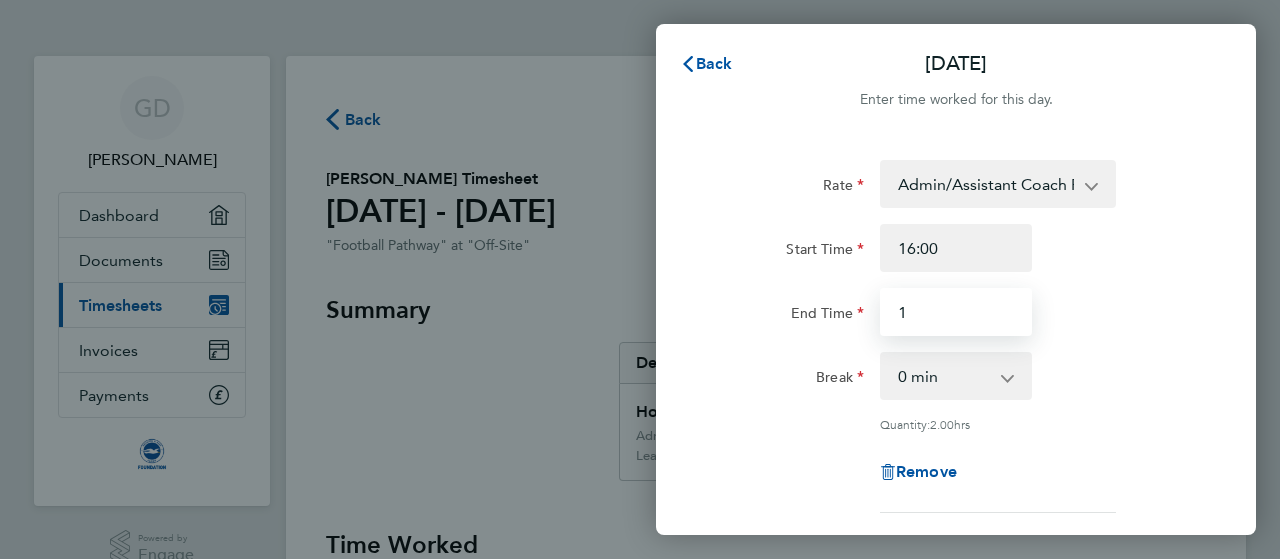 type on "17:30" 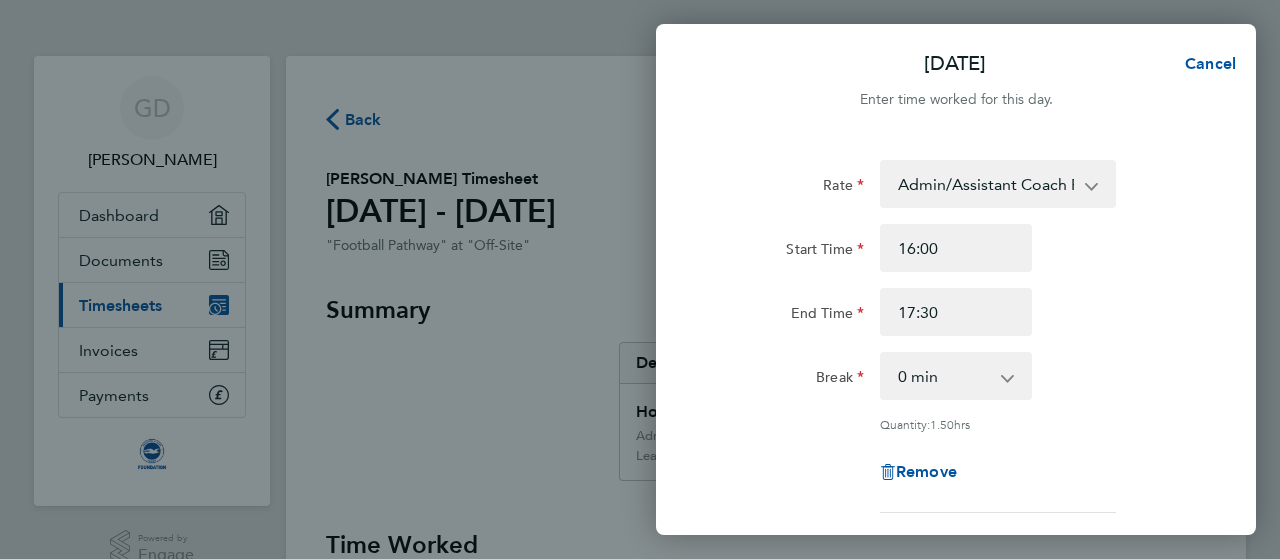 click on "Break  0 min   15 min   30 min   45 min   60 min   75 min" 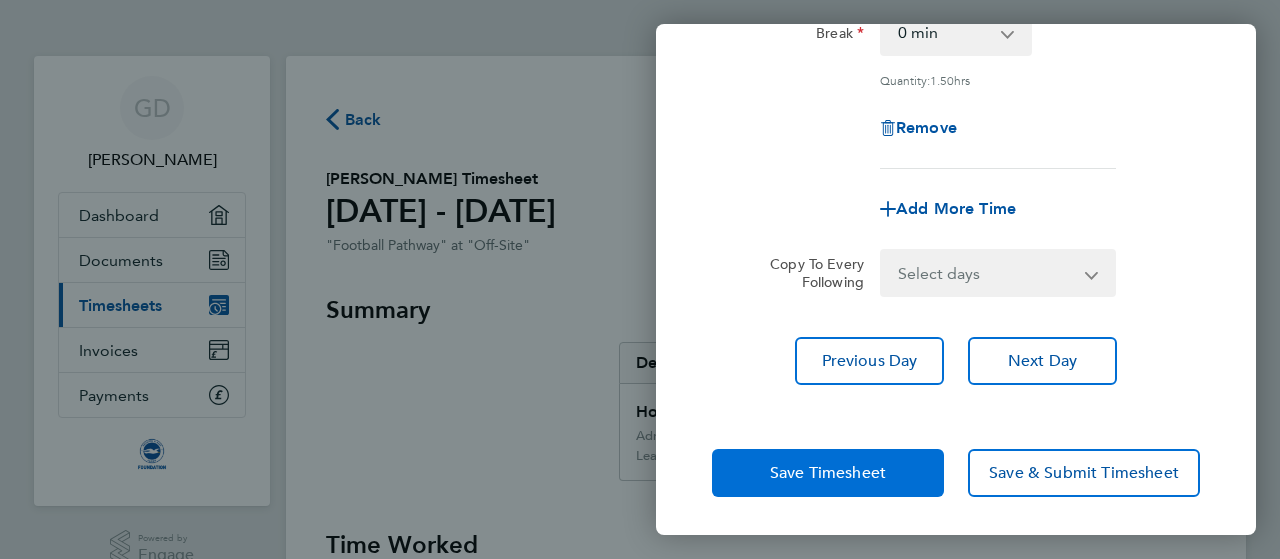 click on "Save Timesheet" 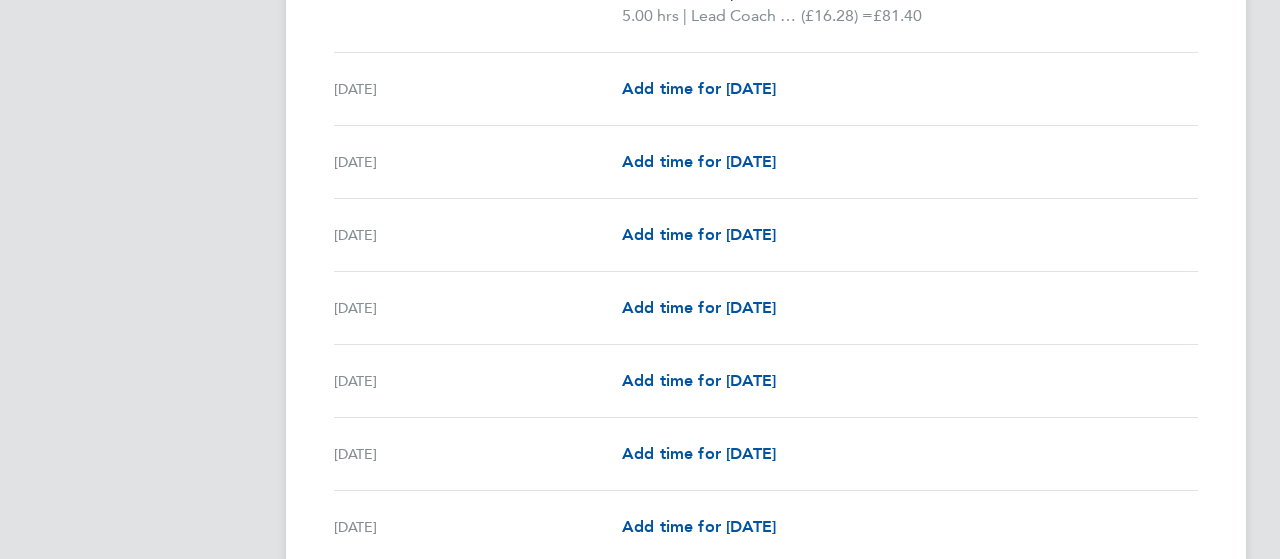 scroll, scrollTop: 978, scrollLeft: 0, axis: vertical 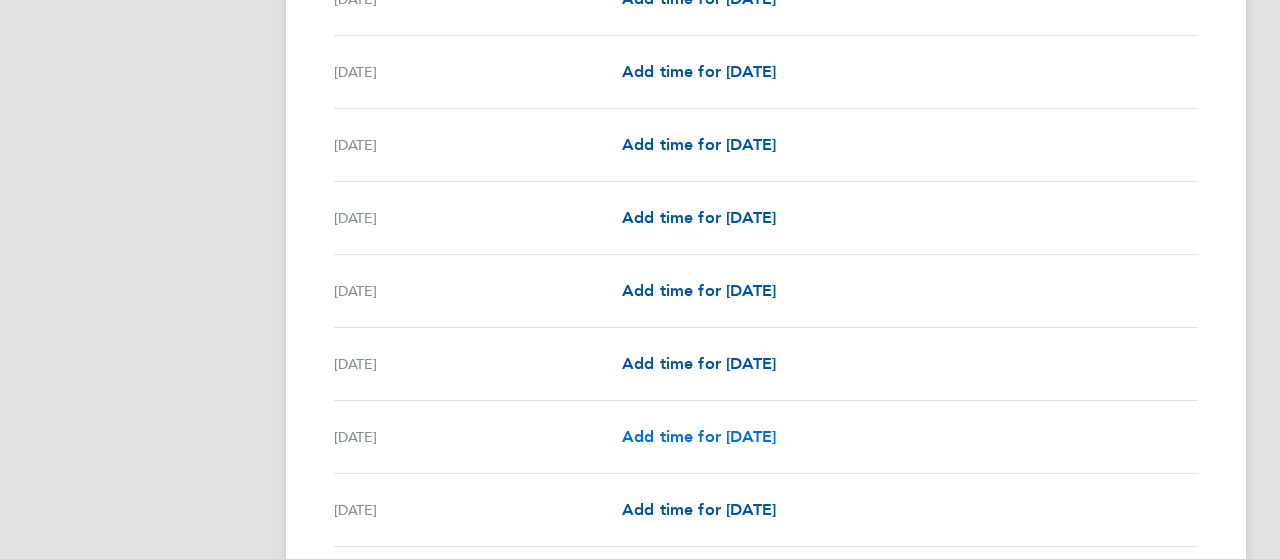 click on "Add time for [DATE]" at bounding box center [699, 436] 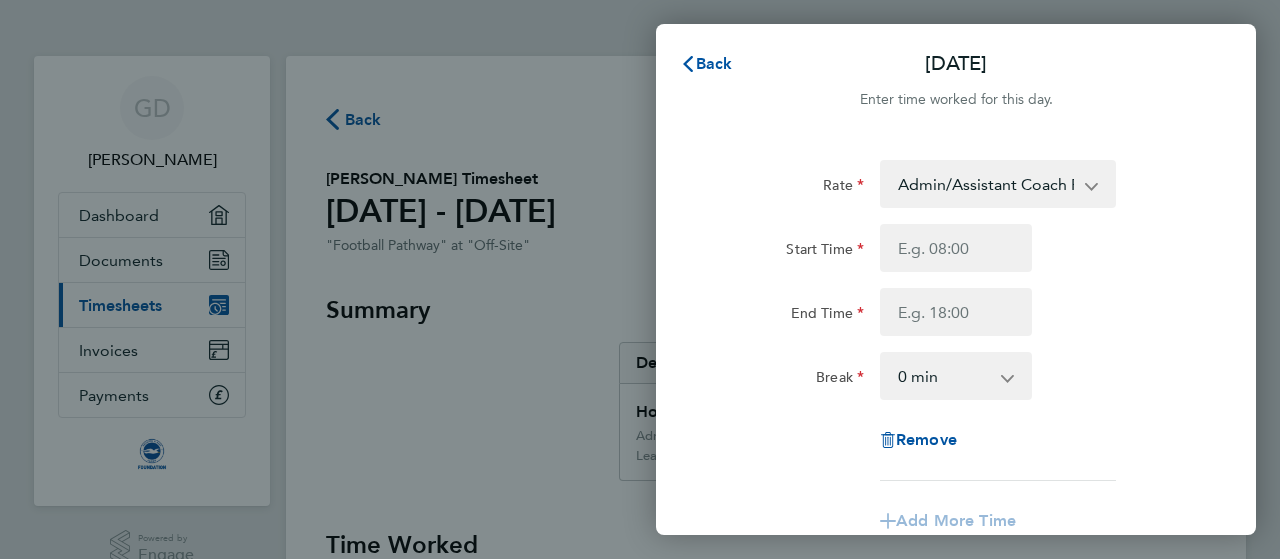 click on "Admin/Assistant Coach Rate - 12.60   Lead Coach Rate - 16.28" at bounding box center [986, 184] 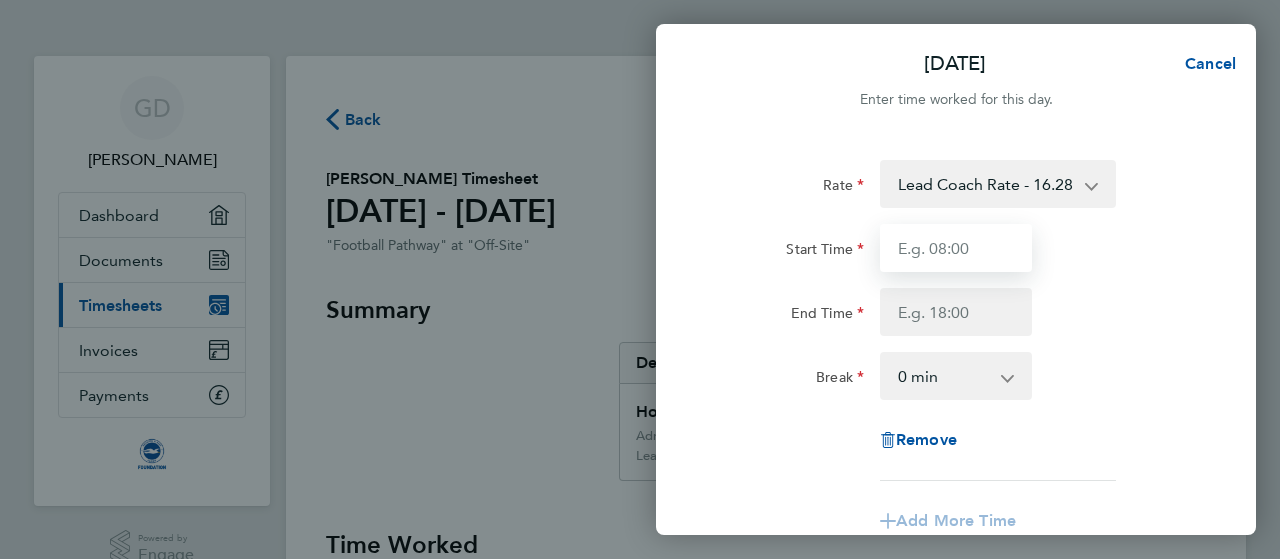 click on "Start Time" at bounding box center (956, 248) 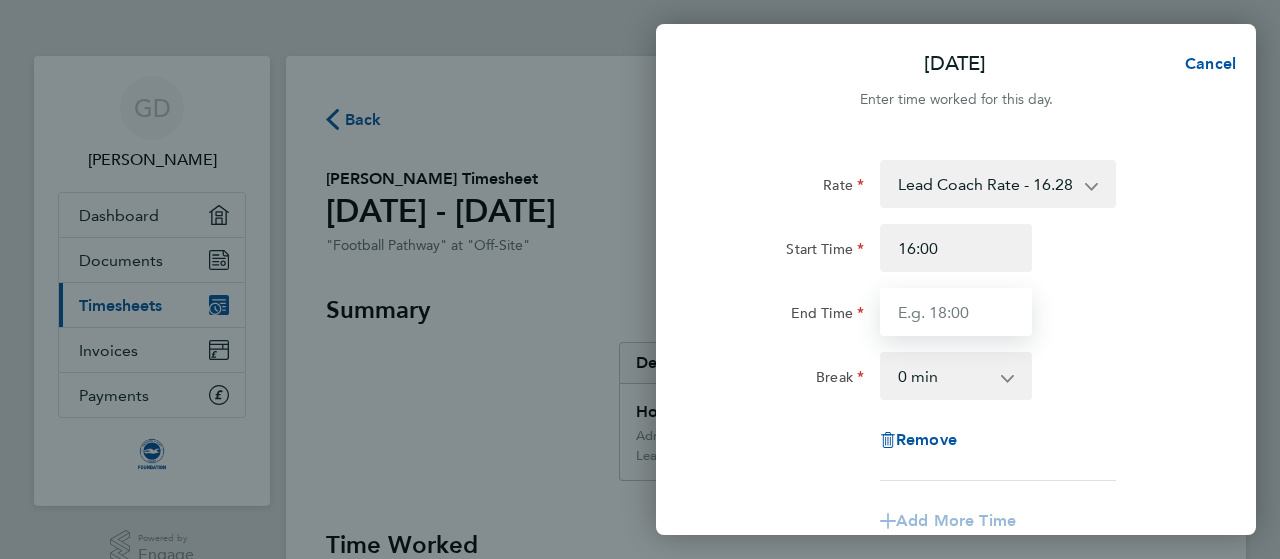 click on "End Time" at bounding box center [956, 312] 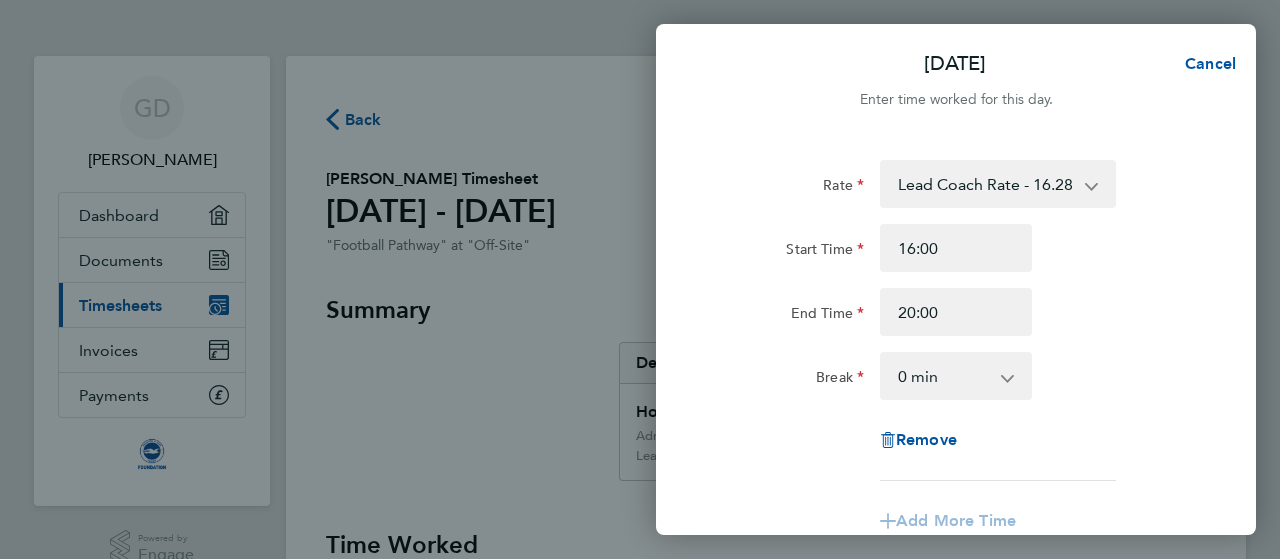 type on "20:00" 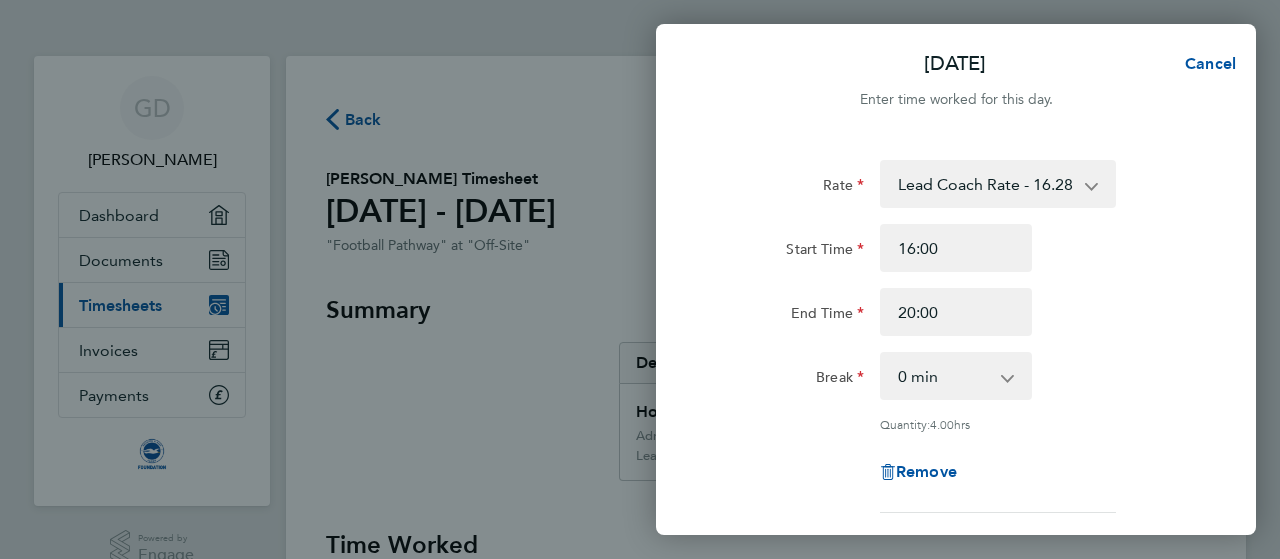 click on "Rate  Lead Coach Rate - 16.28   Admin/Assistant Coach Rate - 12.60
Start Time 16:00 End Time 20:00 Break  0 min   15 min   30 min   45 min   60 min   75 min   90 min
Quantity:  4.00  hrs
Remove" 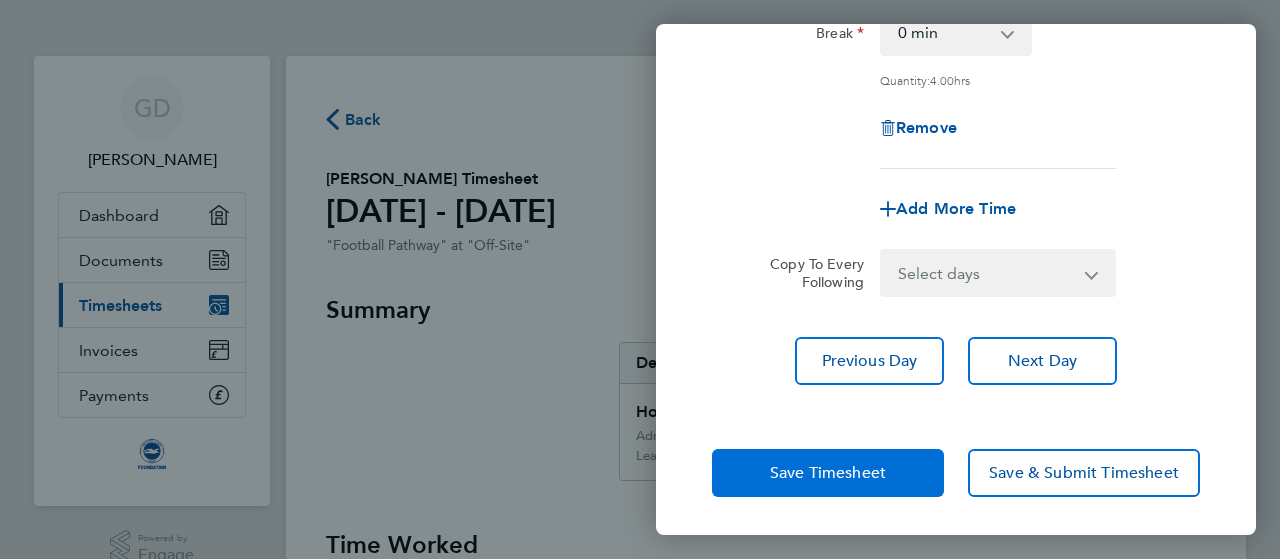 click on "Save Timesheet" 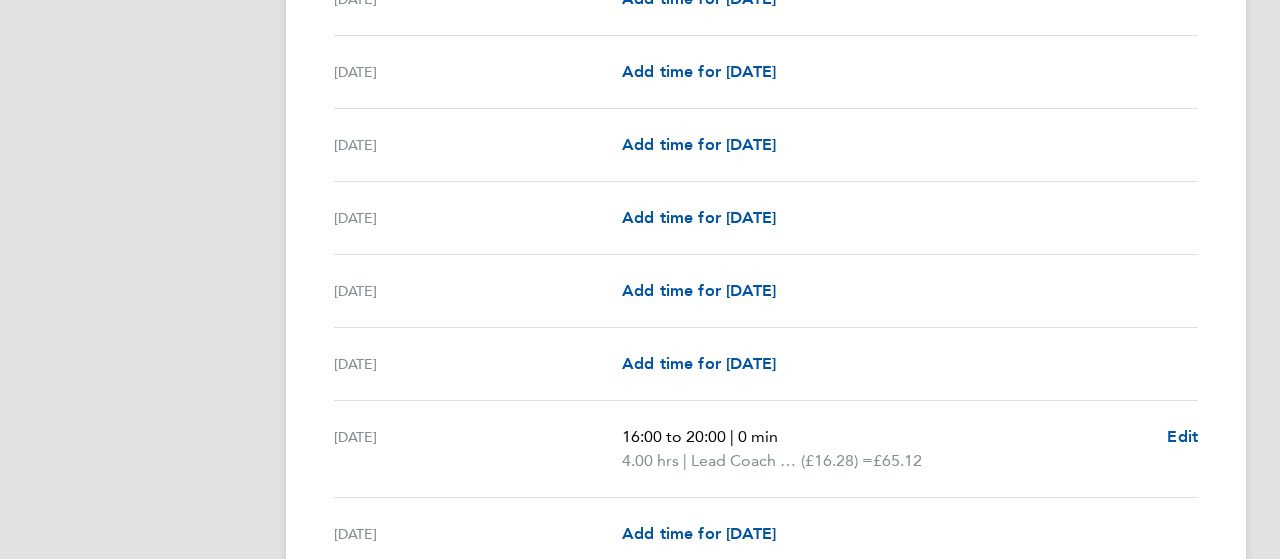 scroll, scrollTop: 1468, scrollLeft: 0, axis: vertical 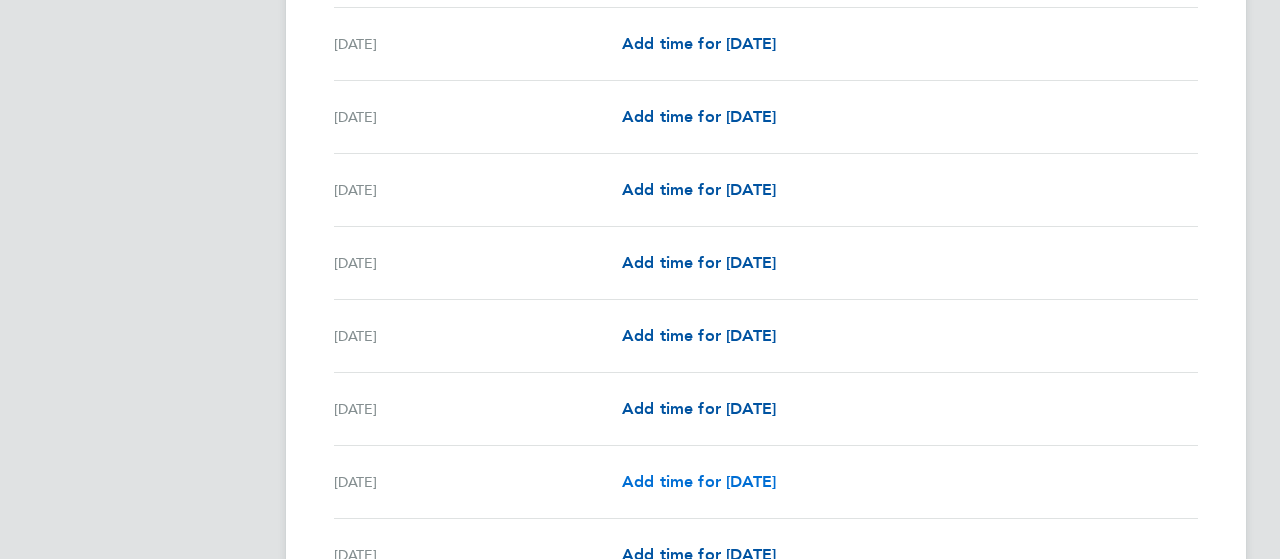 click on "Add time for [DATE]" at bounding box center (699, 481) 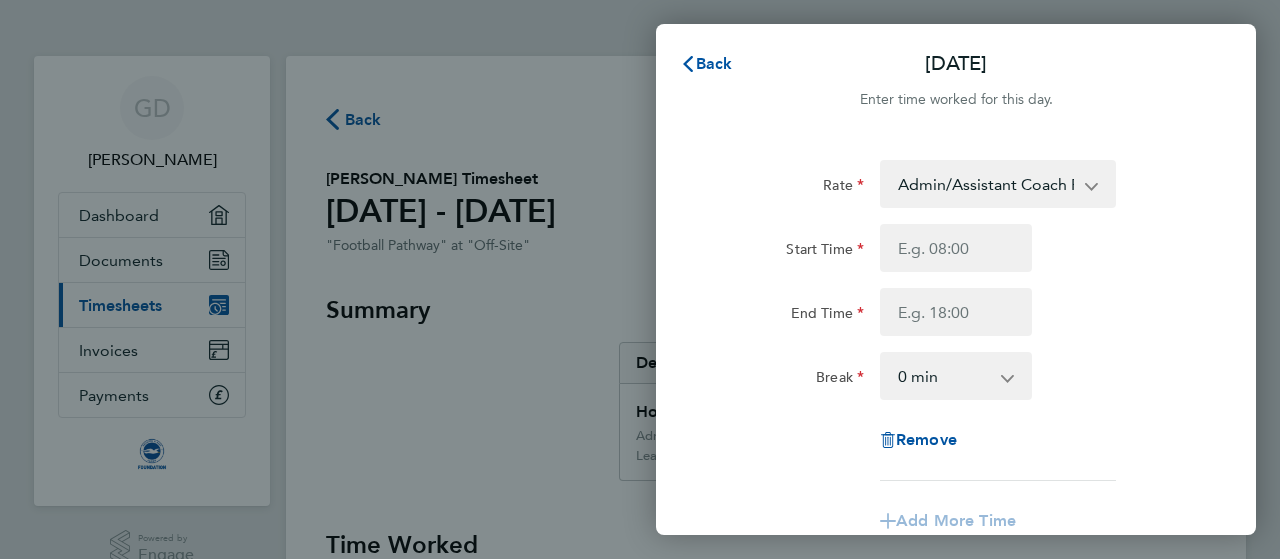scroll, scrollTop: 0, scrollLeft: 0, axis: both 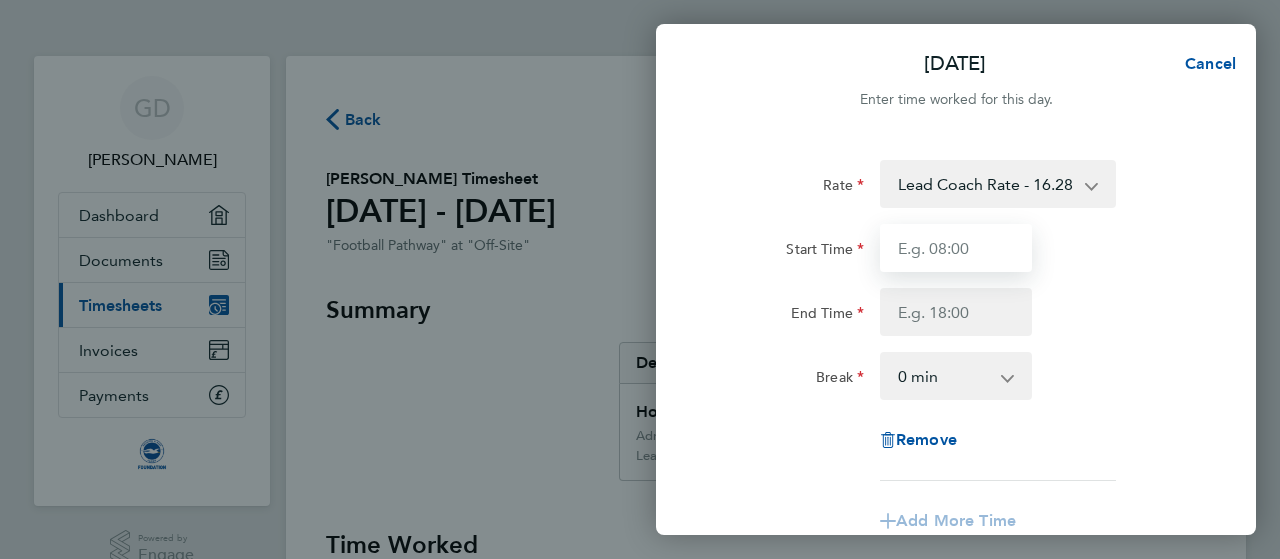 click on "Start Time" at bounding box center (956, 248) 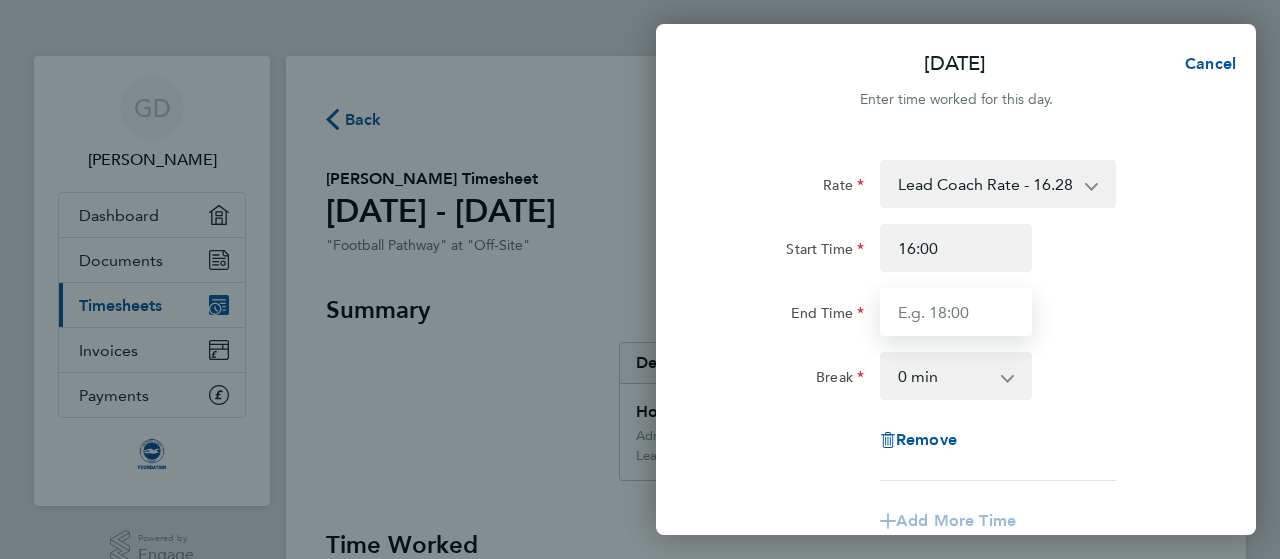 click on "End Time" at bounding box center (956, 312) 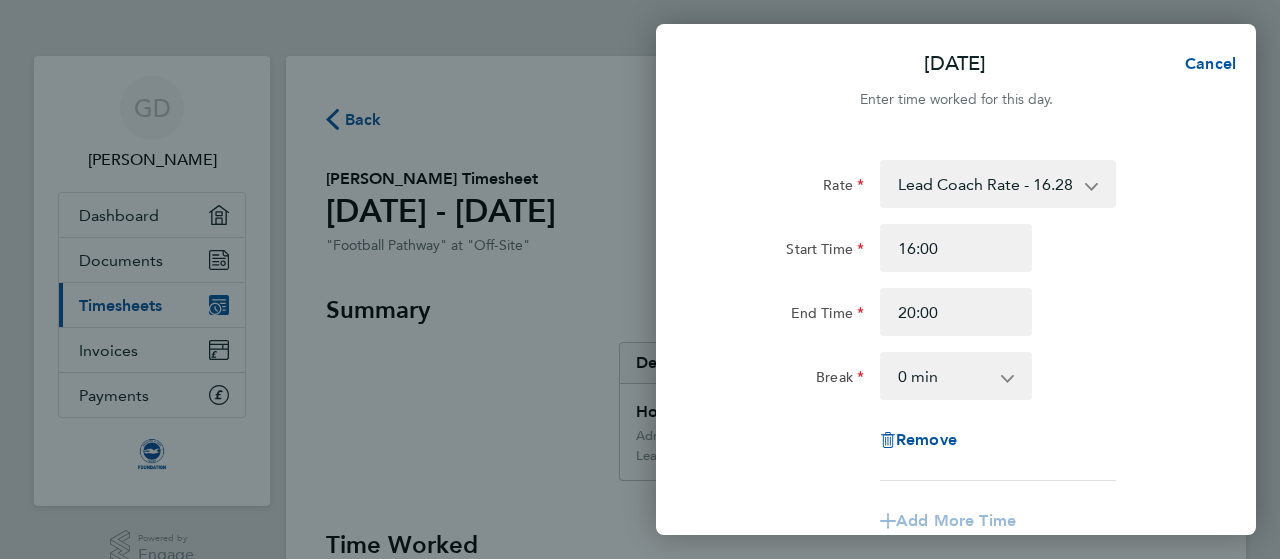 type on "20:00" 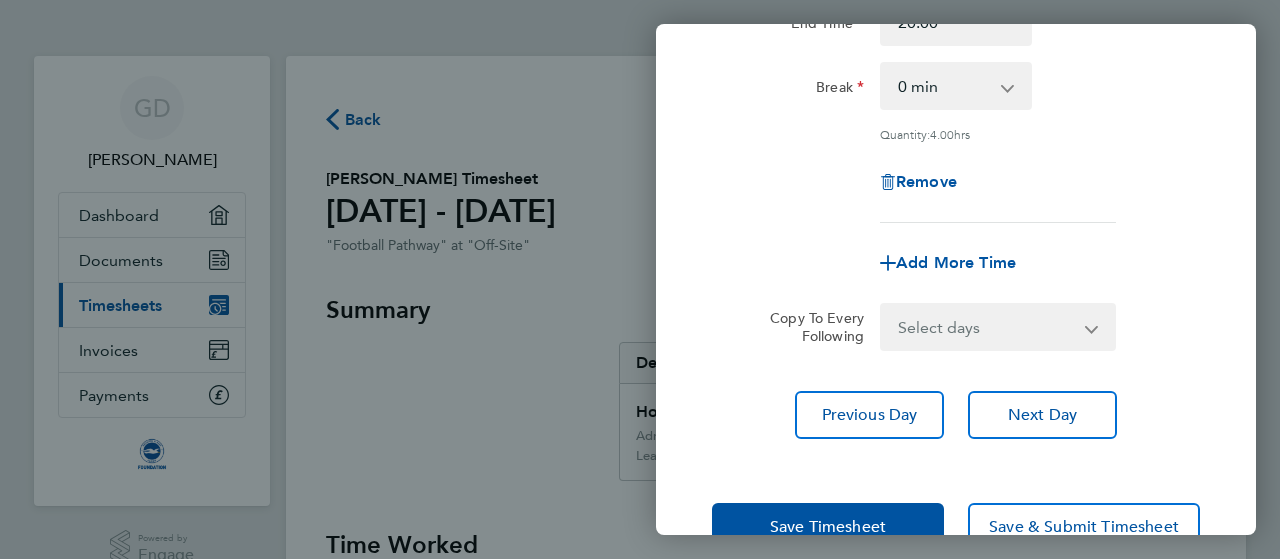 scroll, scrollTop: 344, scrollLeft: 0, axis: vertical 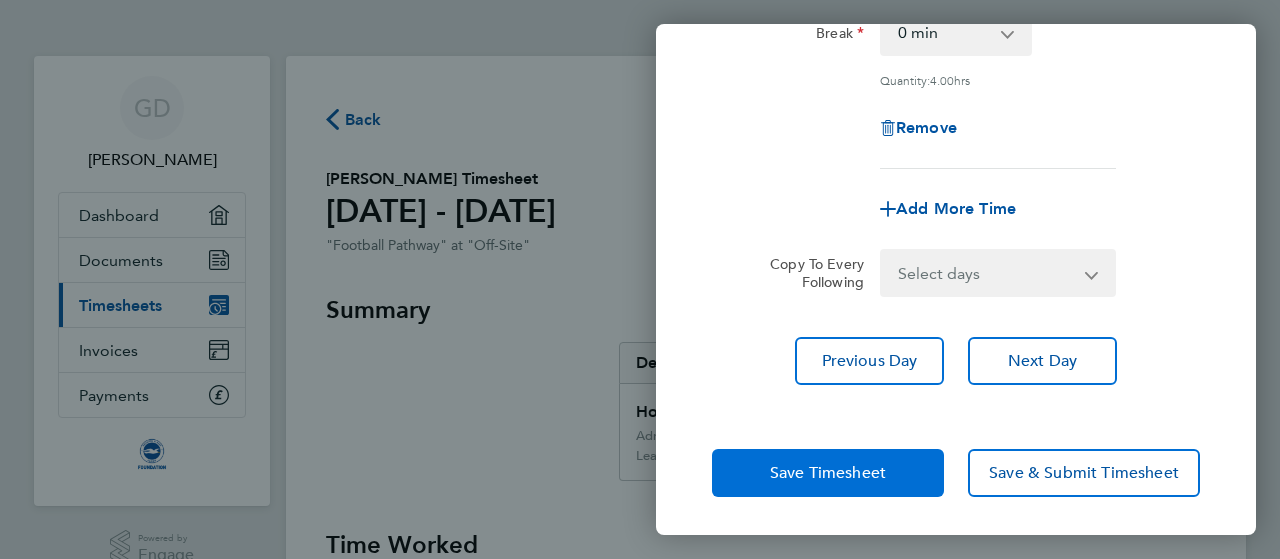 click on "Save Timesheet" 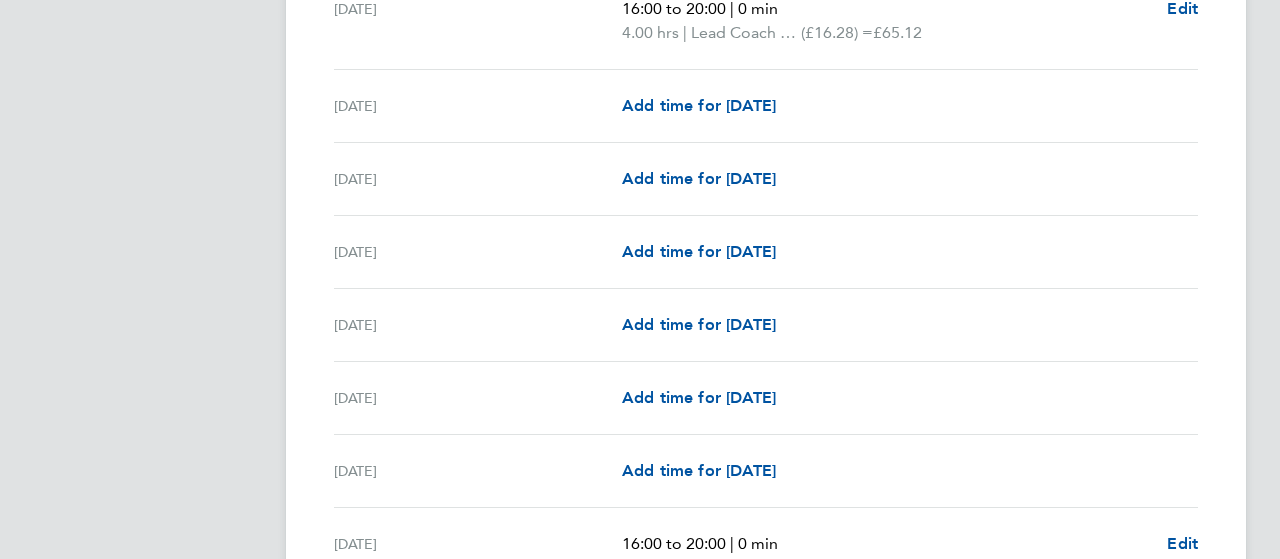 scroll, scrollTop: 1468, scrollLeft: 0, axis: vertical 